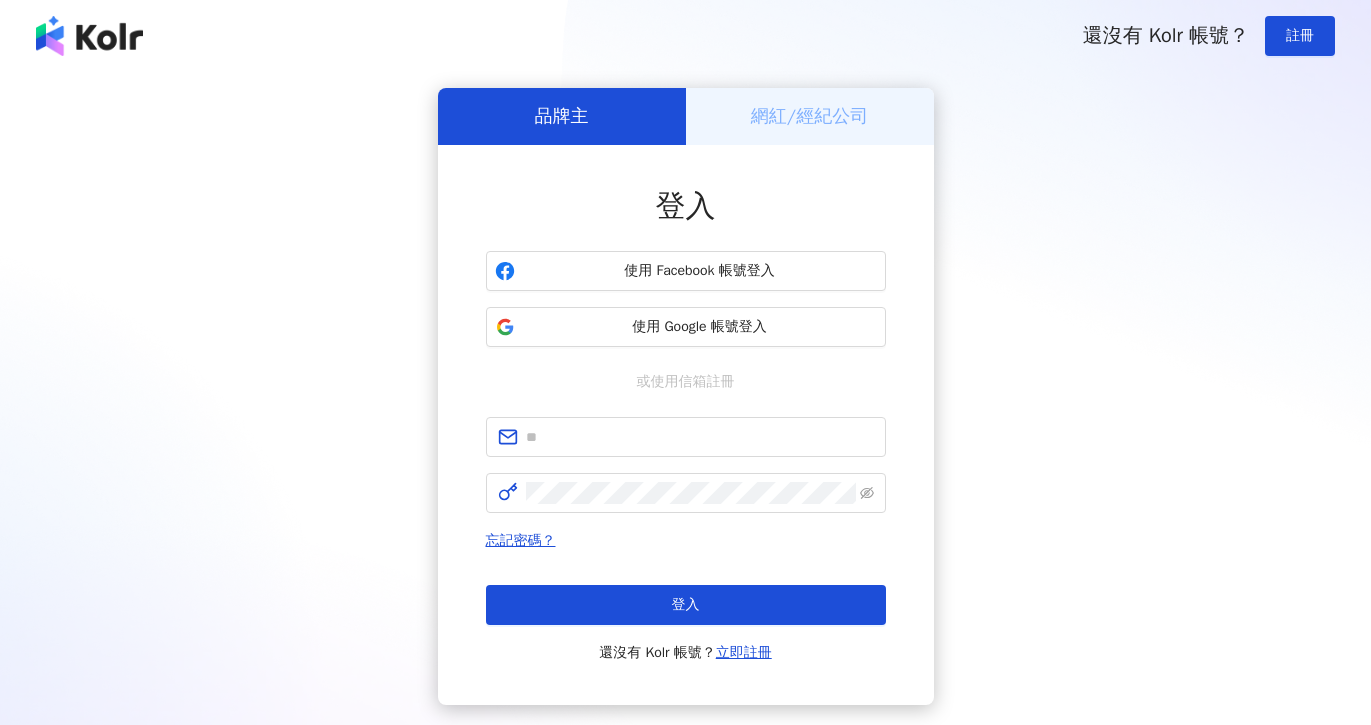 scroll, scrollTop: 0, scrollLeft: 0, axis: both 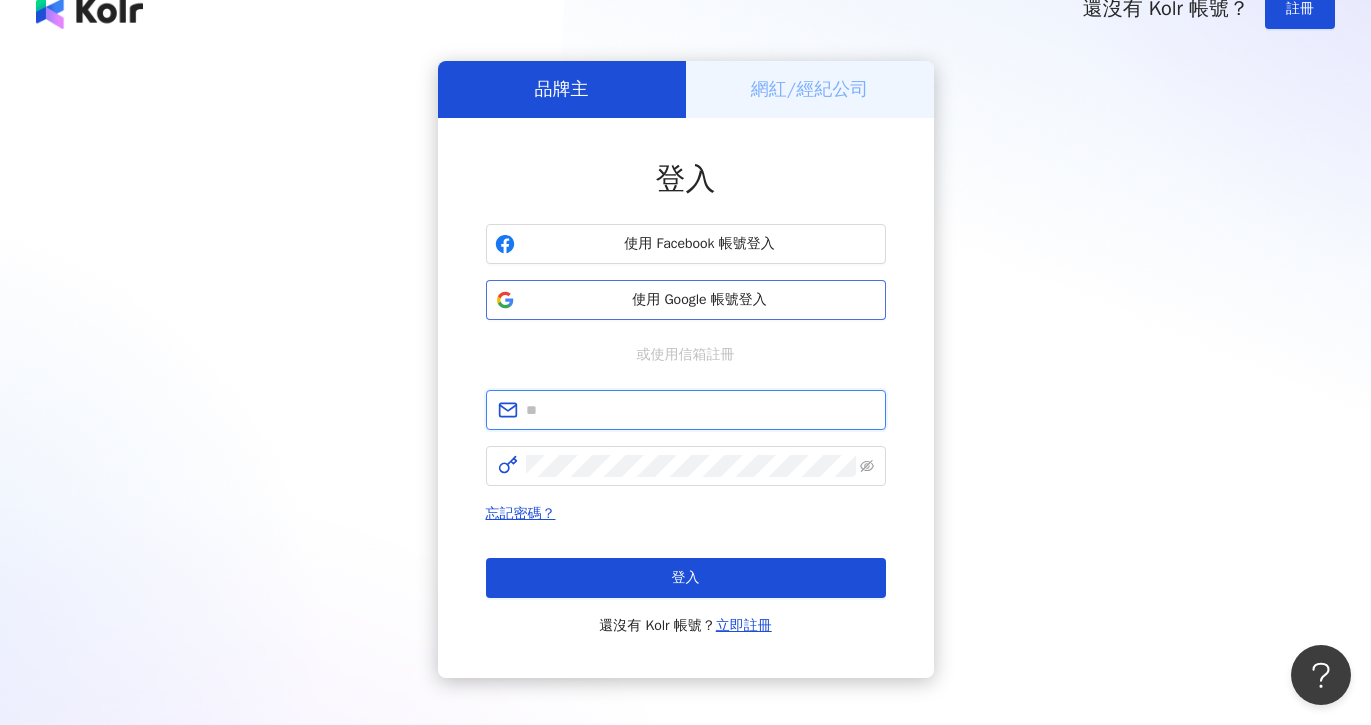 type on "**********" 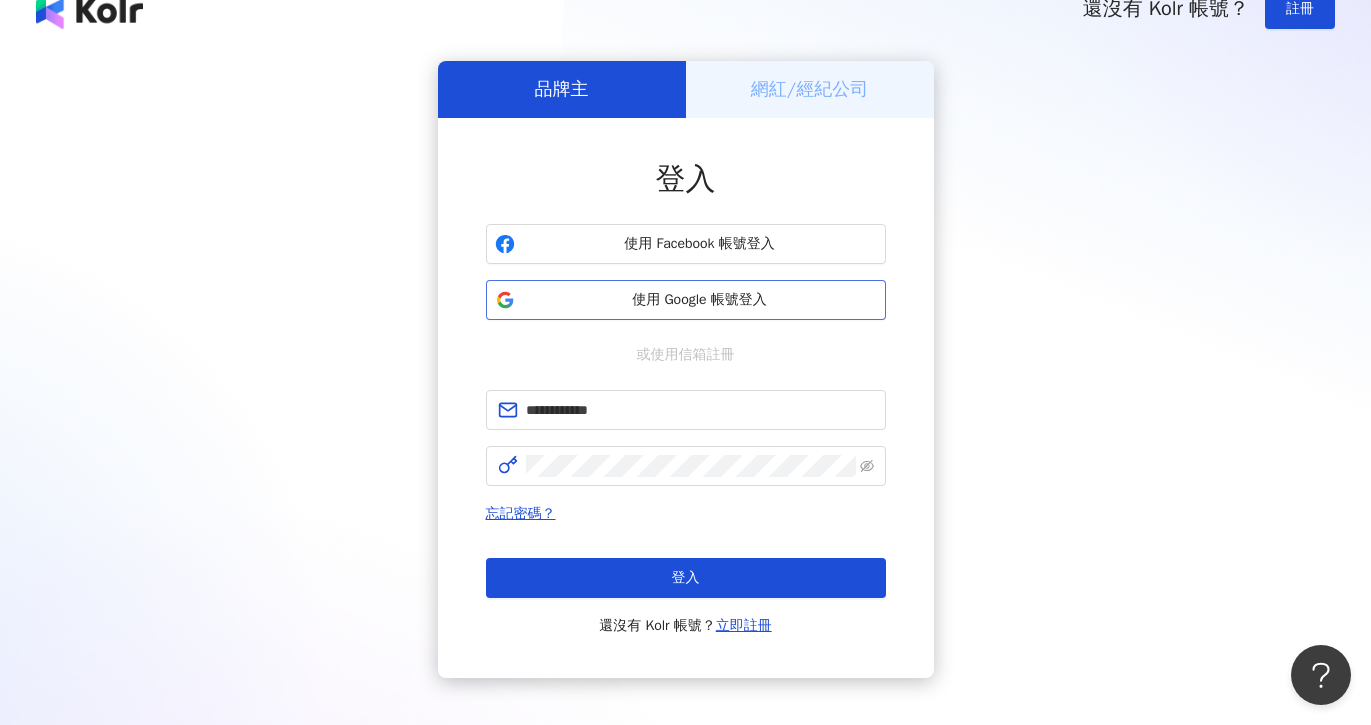 click on "使用 Google 帳號登入" at bounding box center [686, 300] 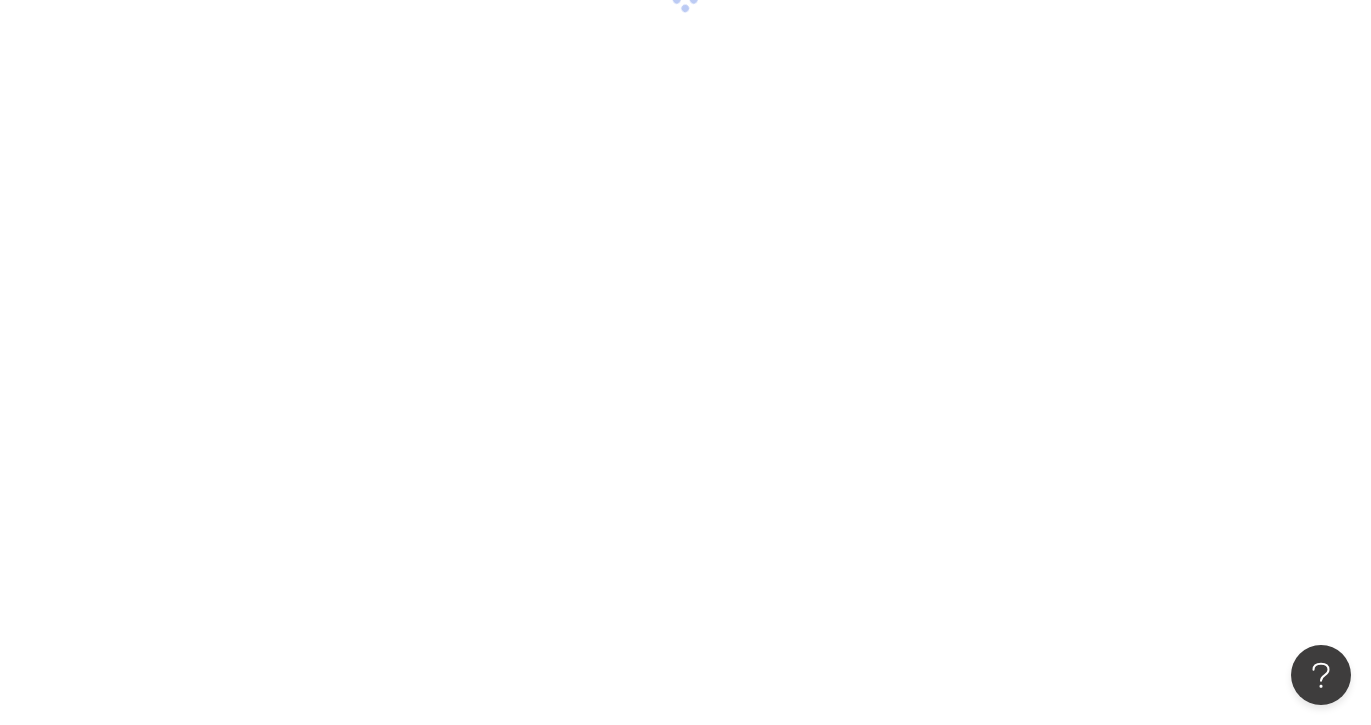 scroll, scrollTop: 18, scrollLeft: 0, axis: vertical 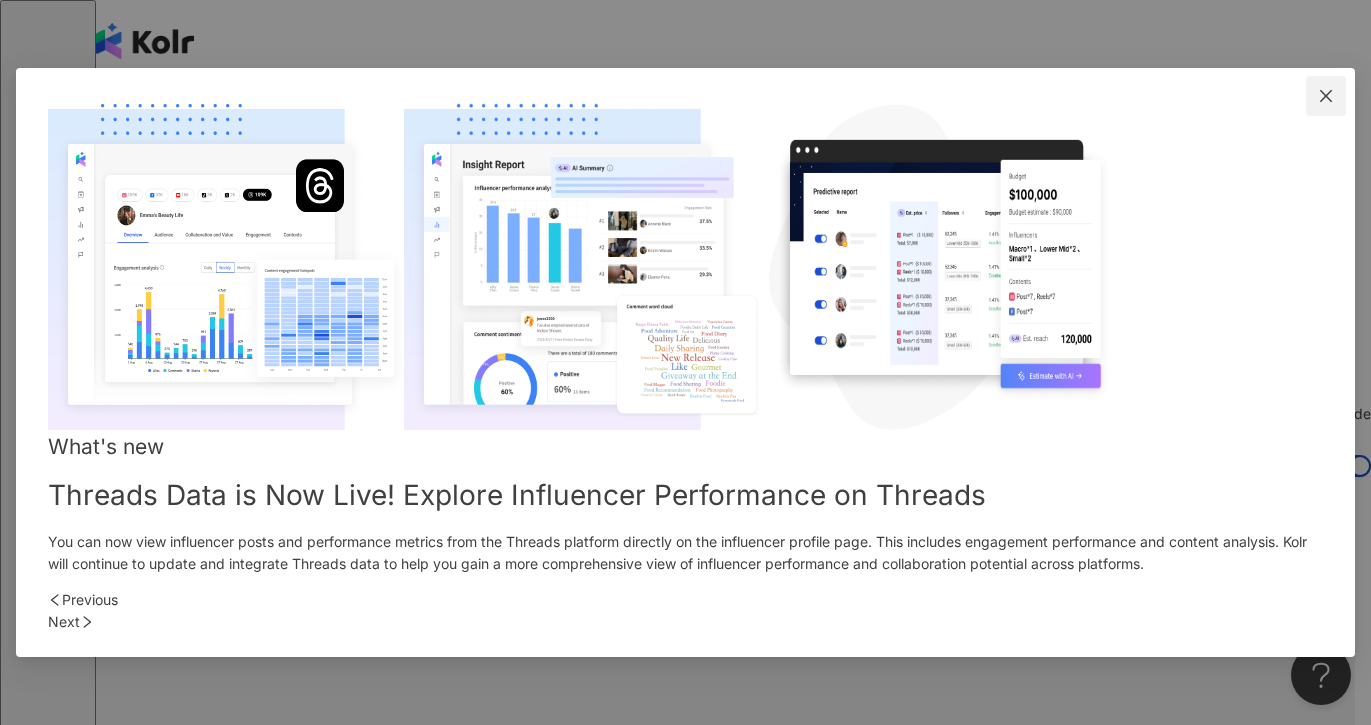 click 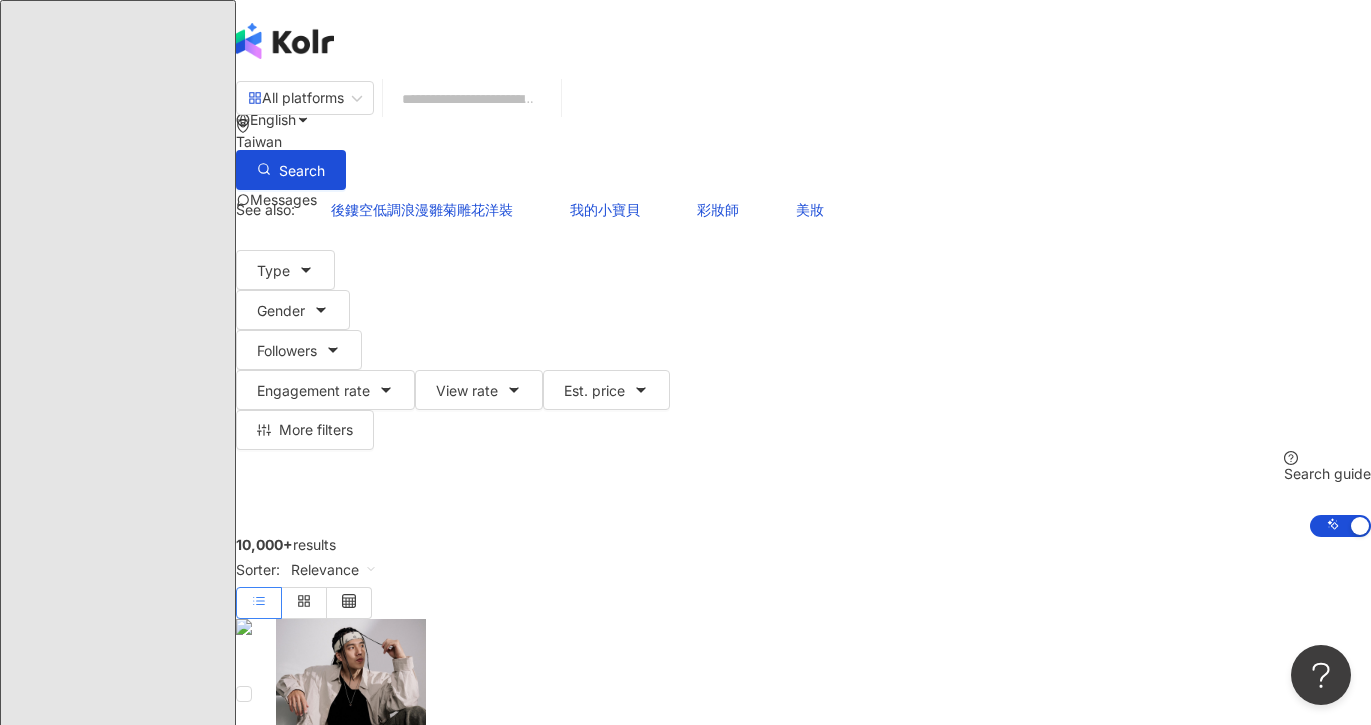 click on "Campaign" at bounding box center [122, 3618] 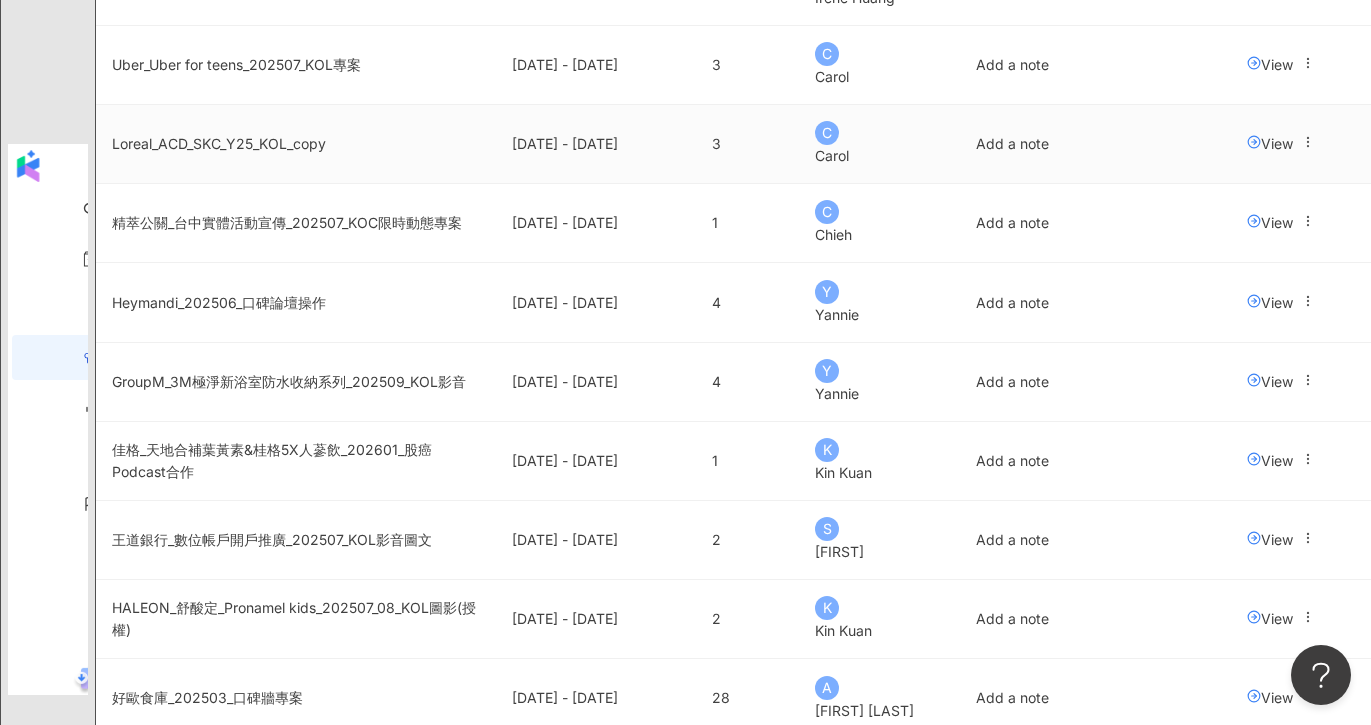 scroll, scrollTop: 639, scrollLeft: 0, axis: vertical 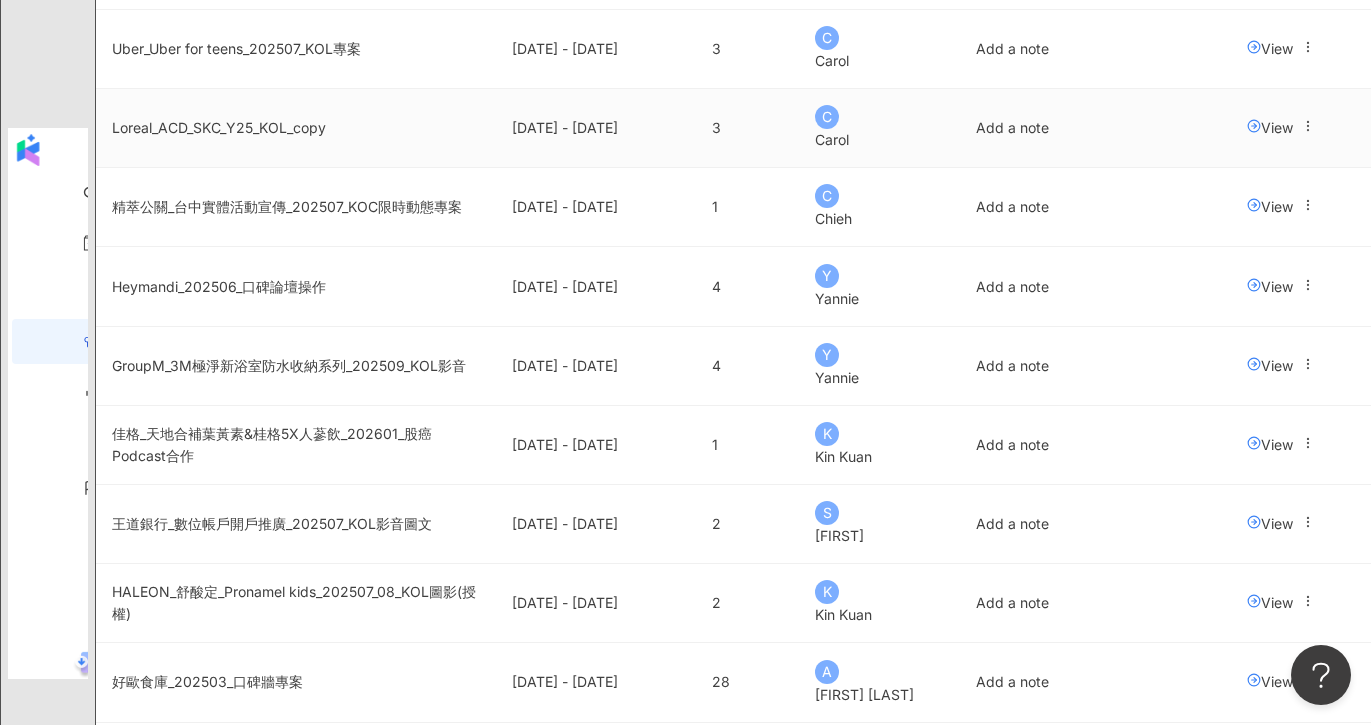 click on "View" at bounding box center [1270, 127] 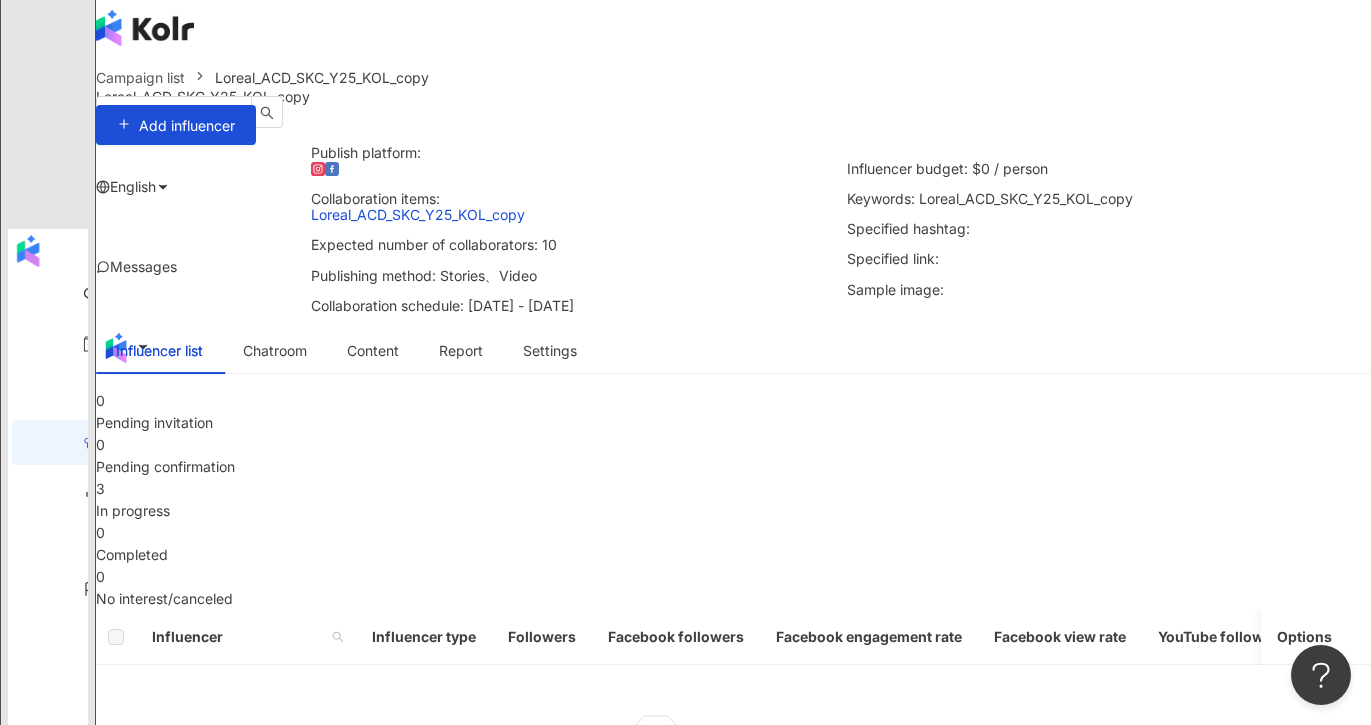 scroll, scrollTop: 0, scrollLeft: 0, axis: both 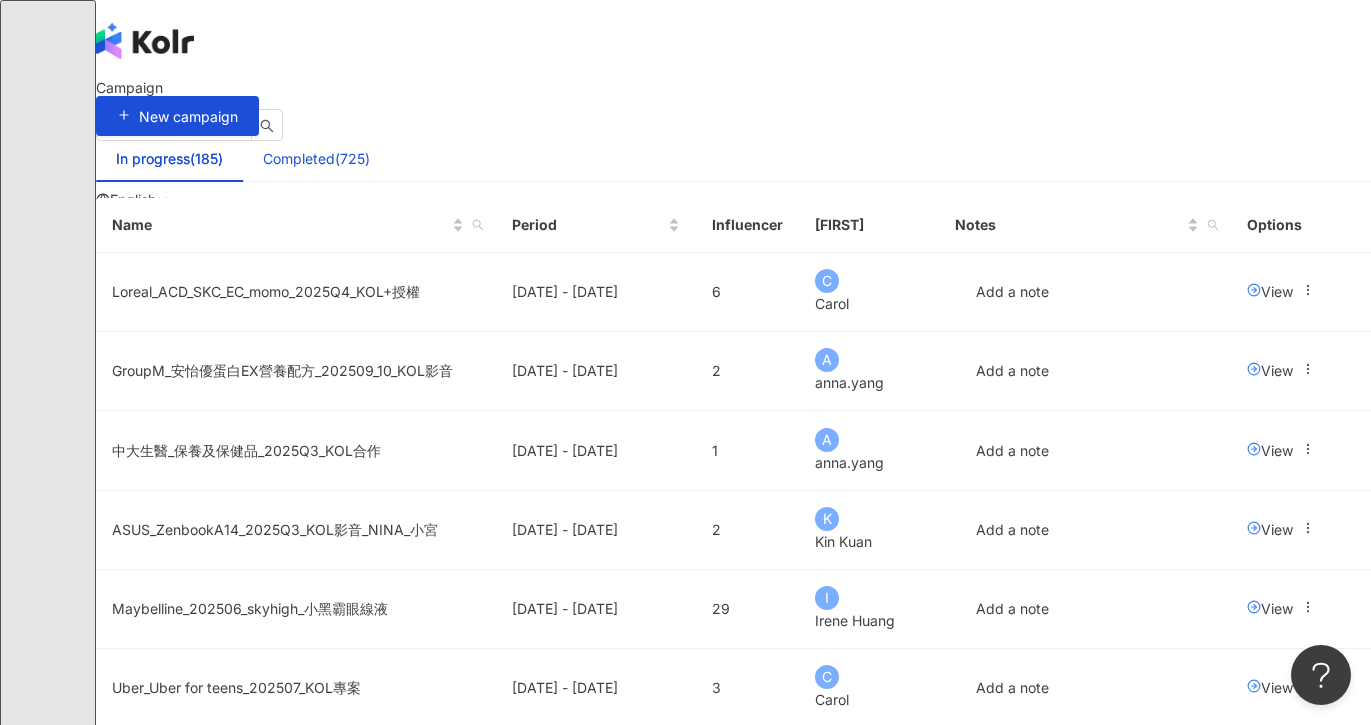 click on "Completed(725)" at bounding box center [316, 159] 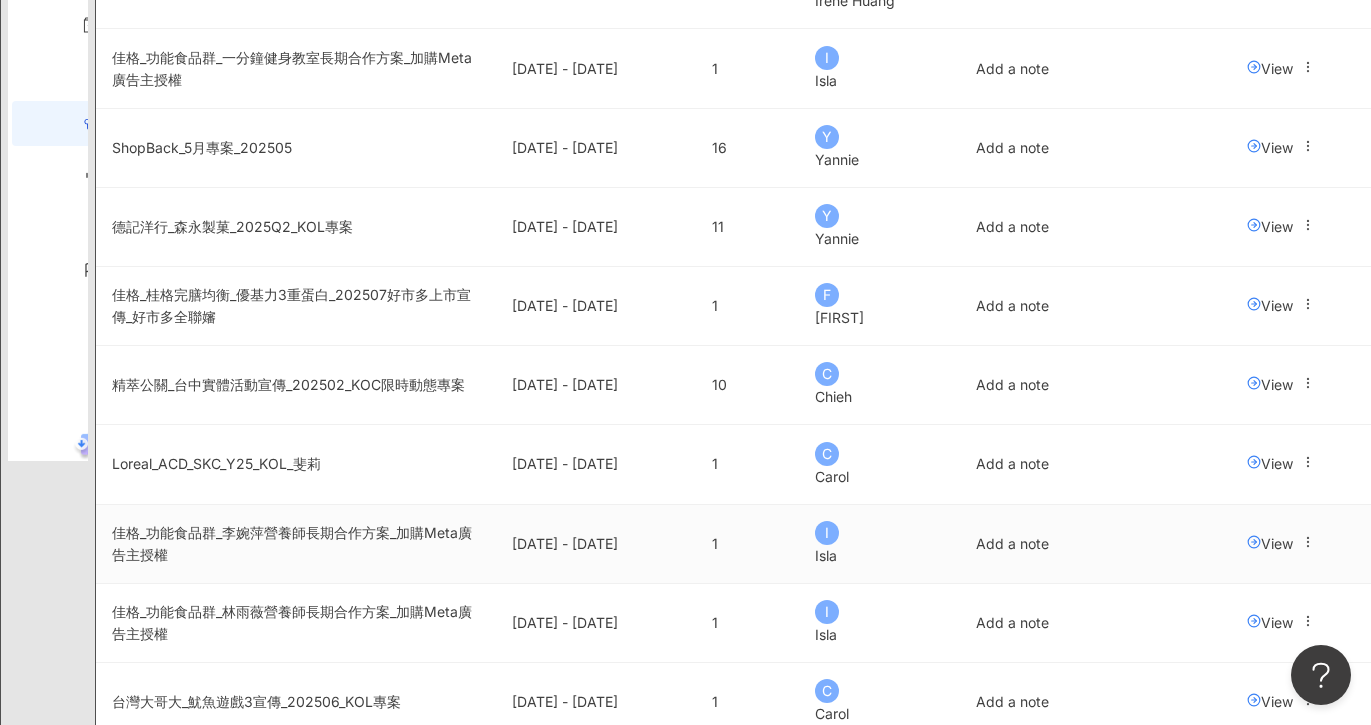 scroll, scrollTop: 768, scrollLeft: 0, axis: vertical 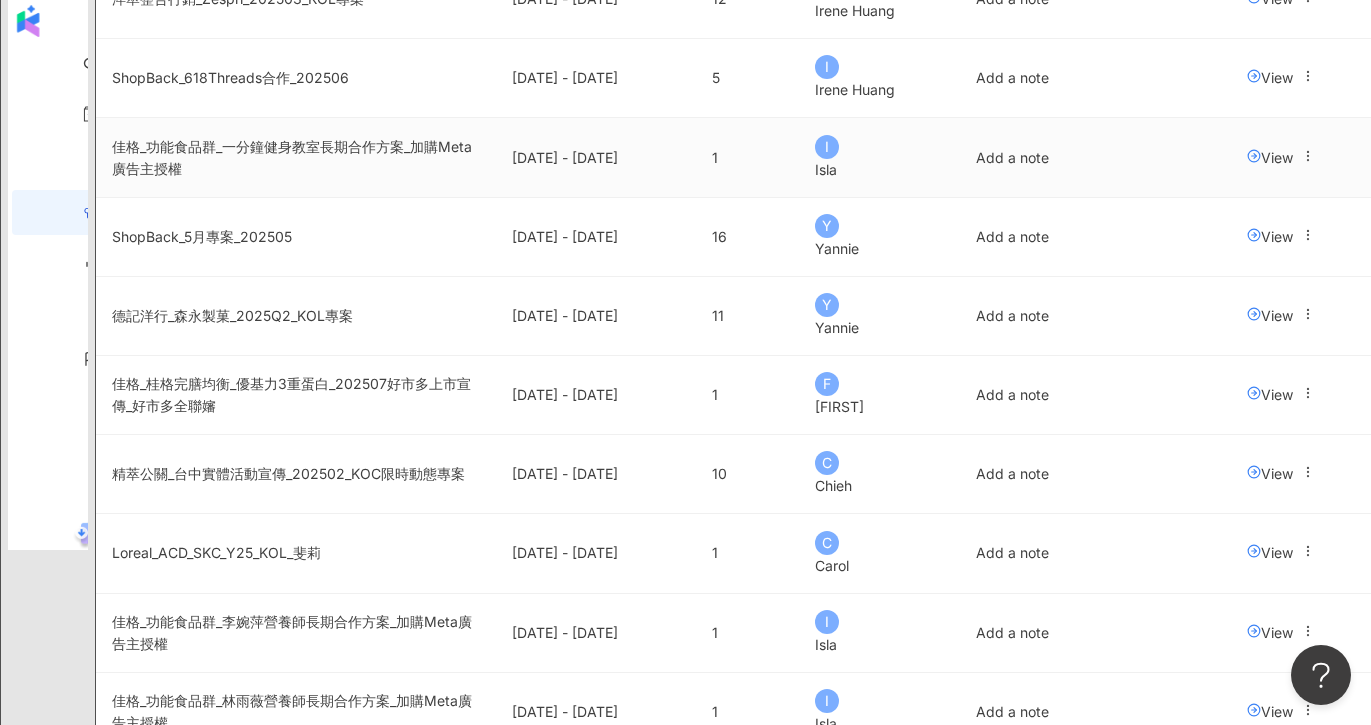 click on "View" at bounding box center [1270, 157] 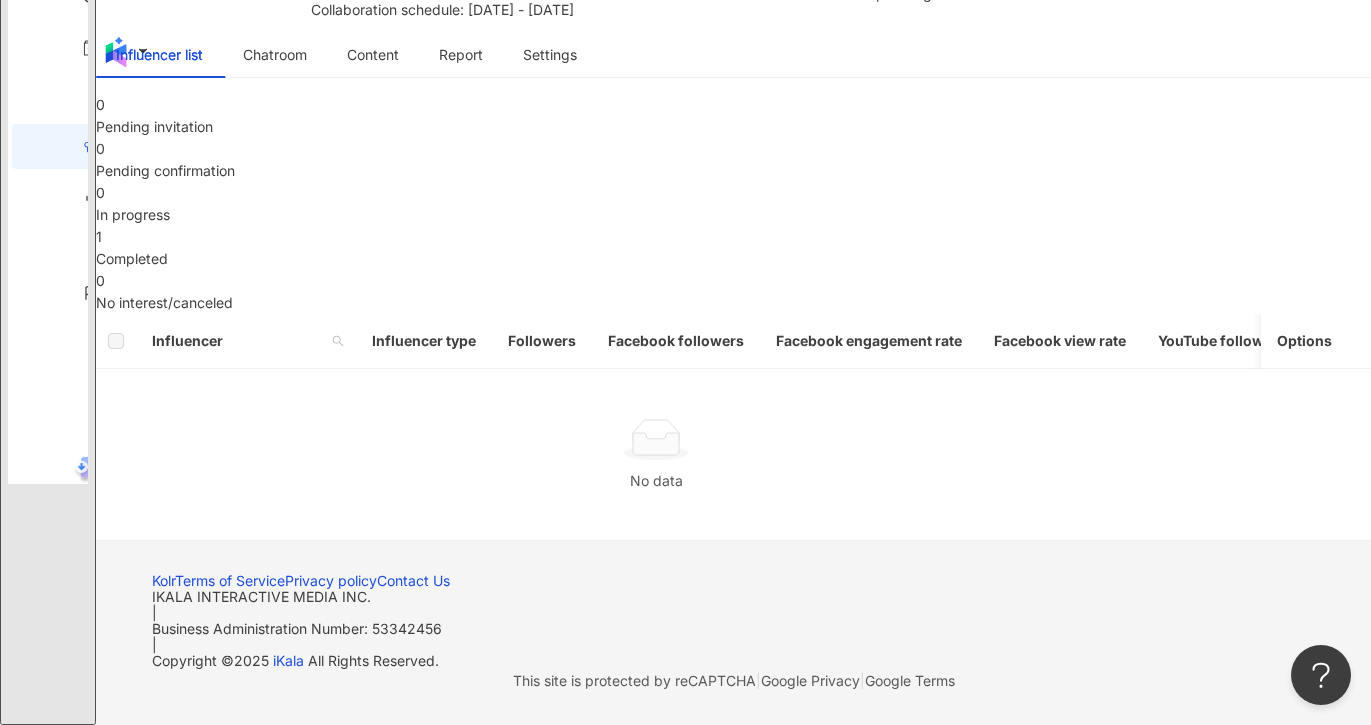 scroll, scrollTop: 308, scrollLeft: 0, axis: vertical 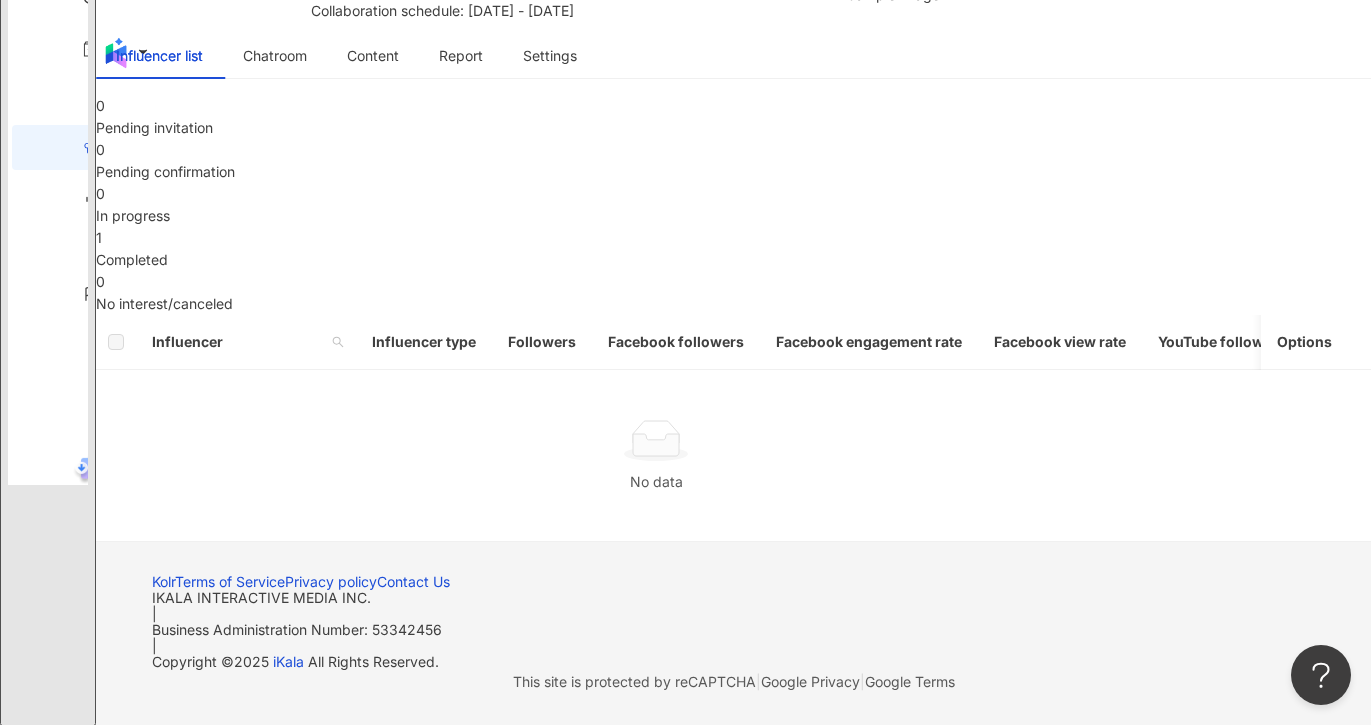 click on "1" at bounding box center (733, 238) 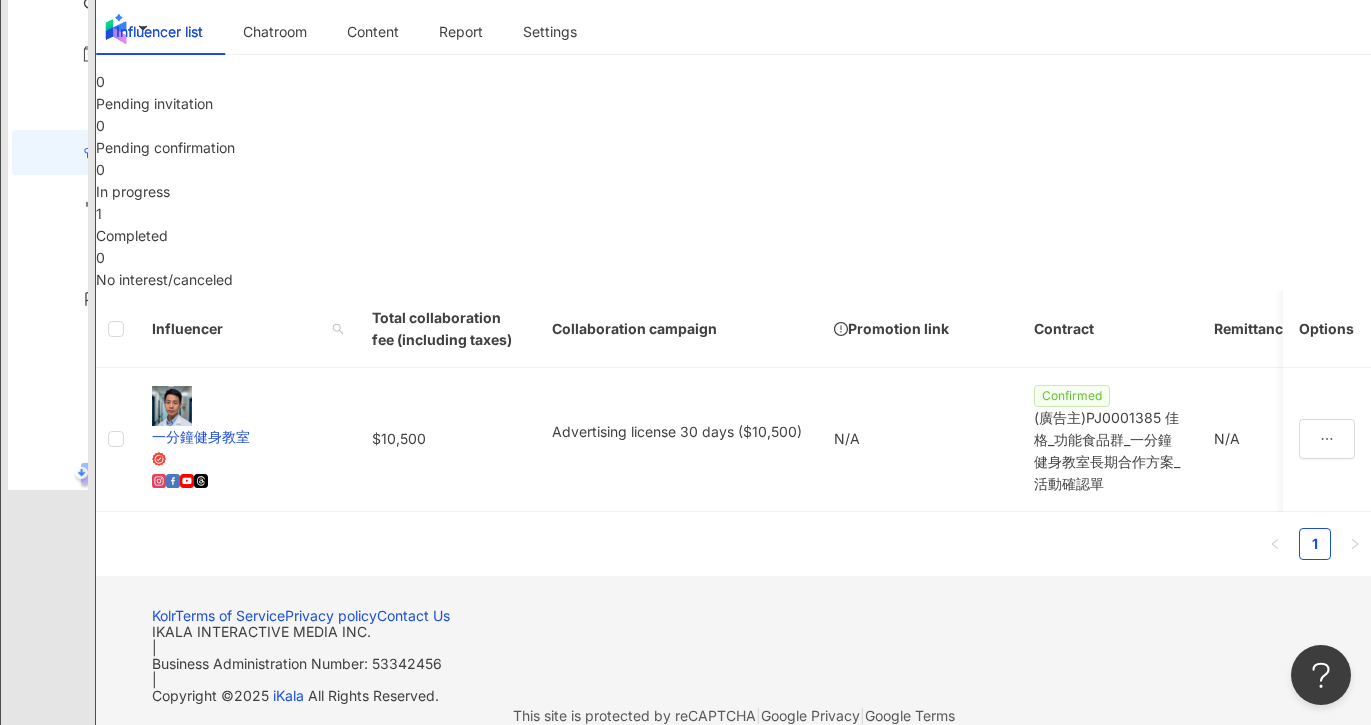 scroll, scrollTop: 342, scrollLeft: 0, axis: vertical 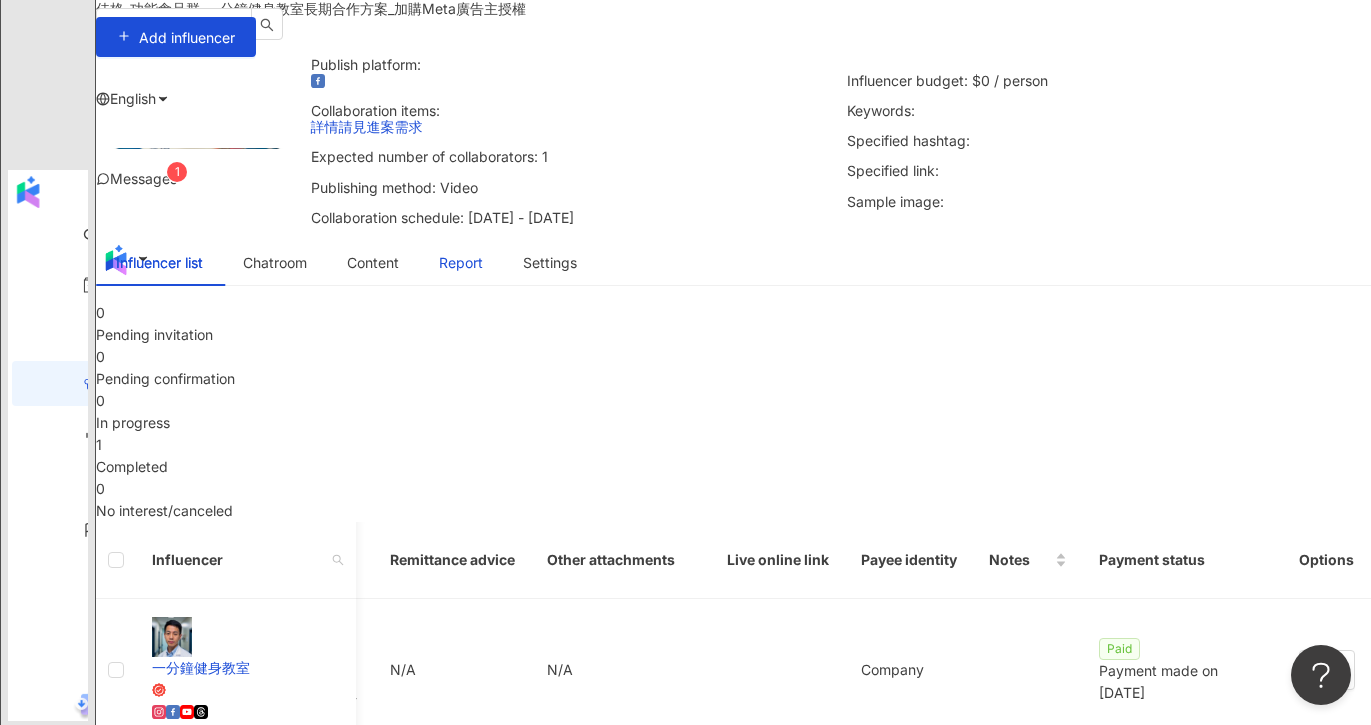 click on "Report" at bounding box center (461, 263) 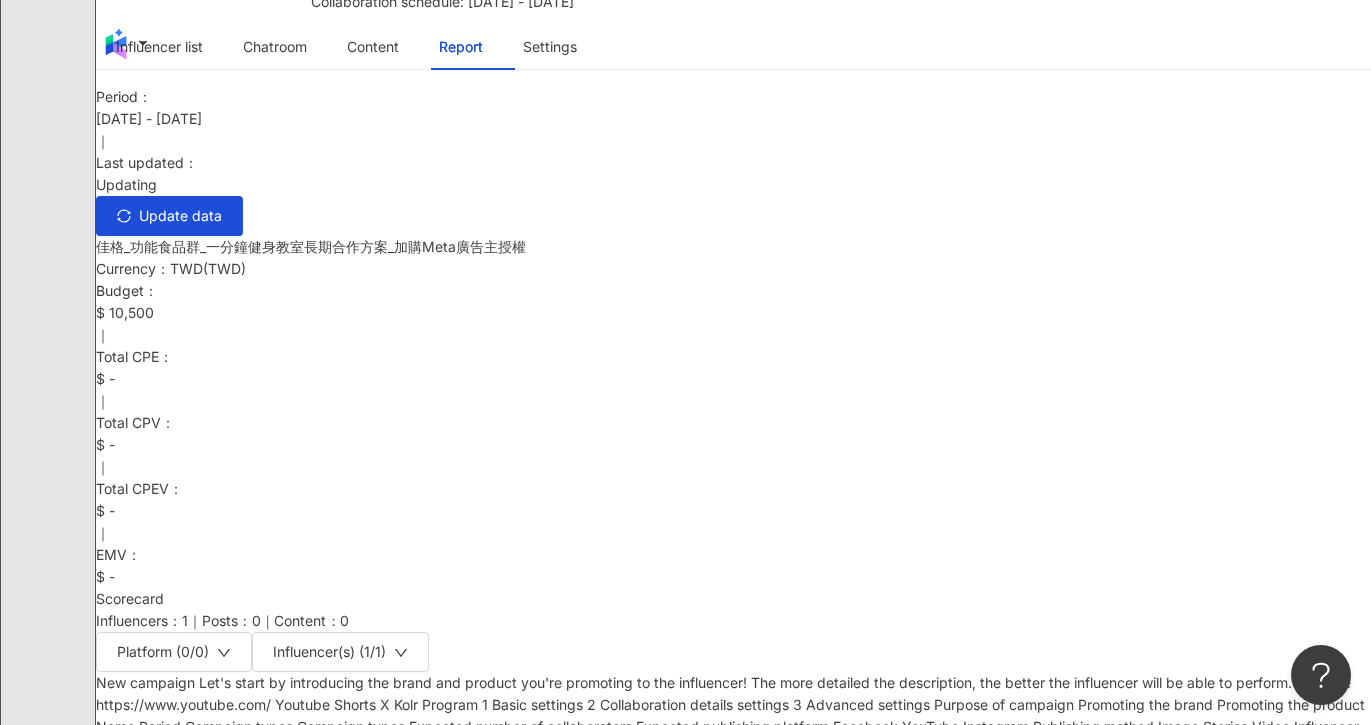 scroll, scrollTop: 322, scrollLeft: 0, axis: vertical 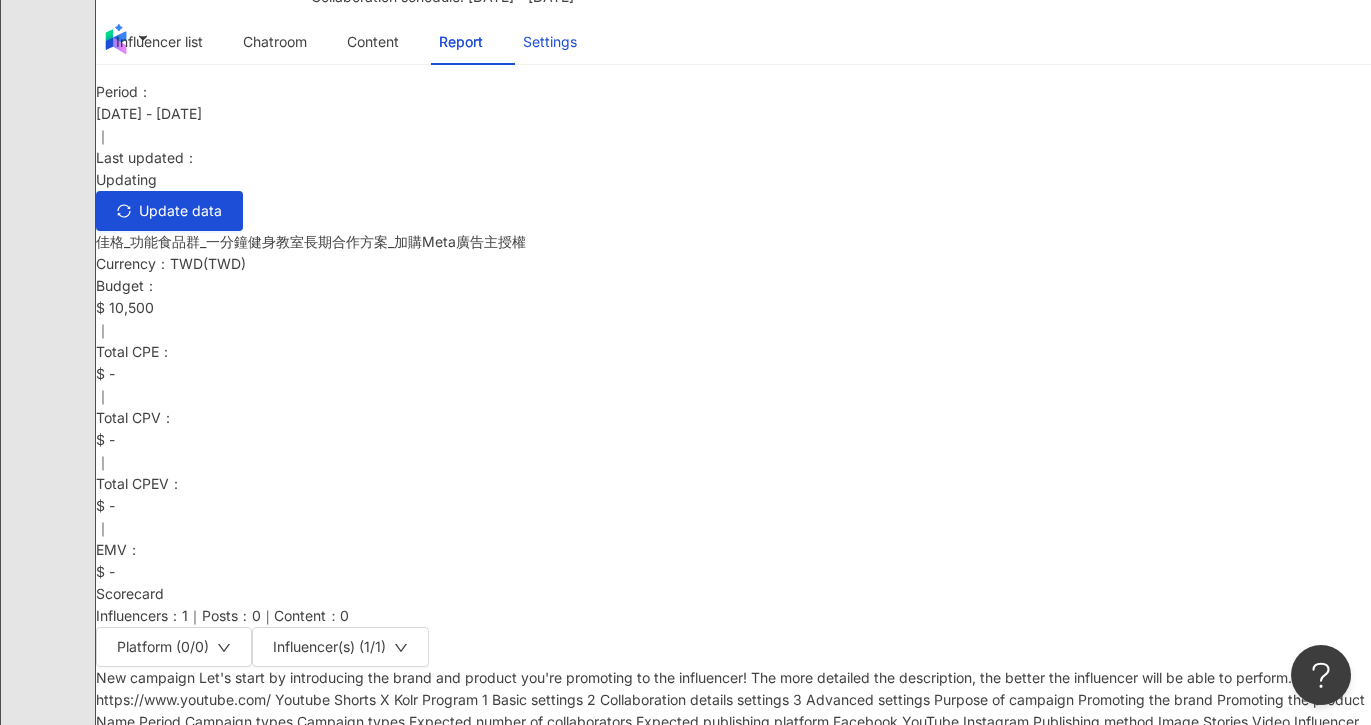 click on "Settings" at bounding box center [550, 42] 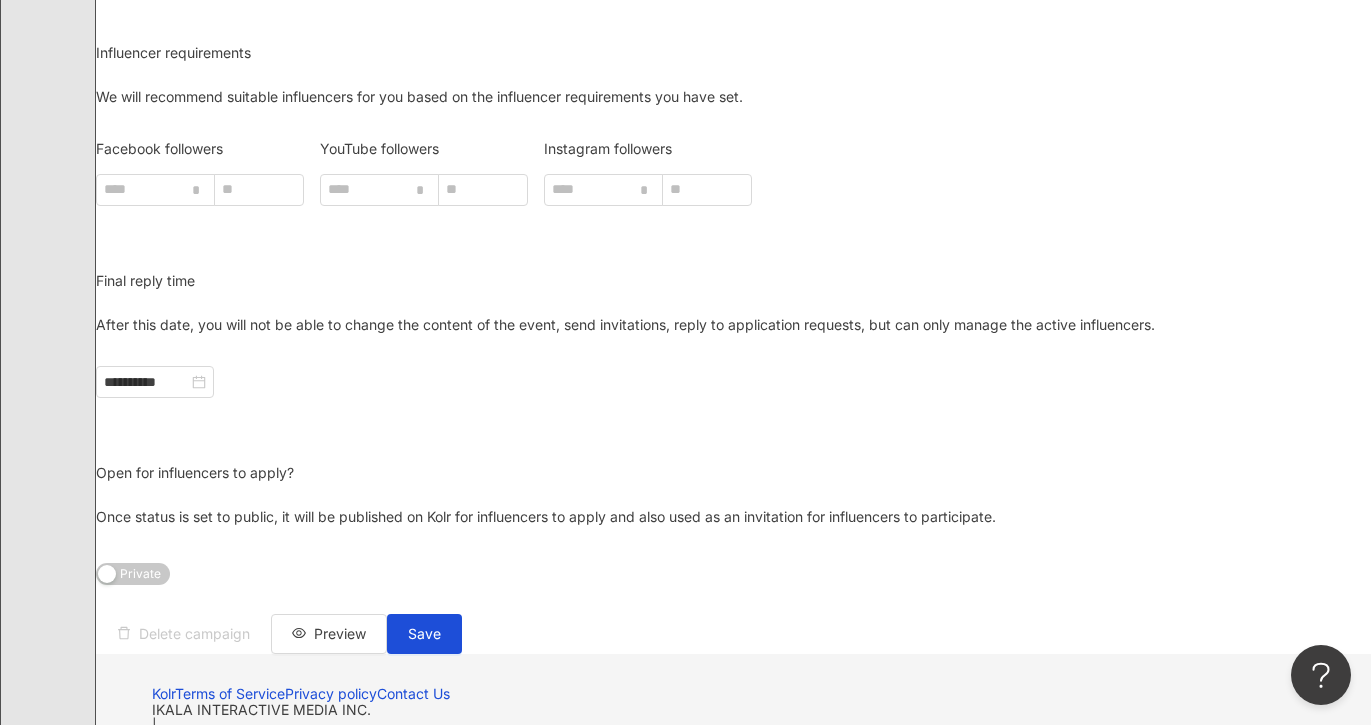scroll, scrollTop: 2855, scrollLeft: 0, axis: vertical 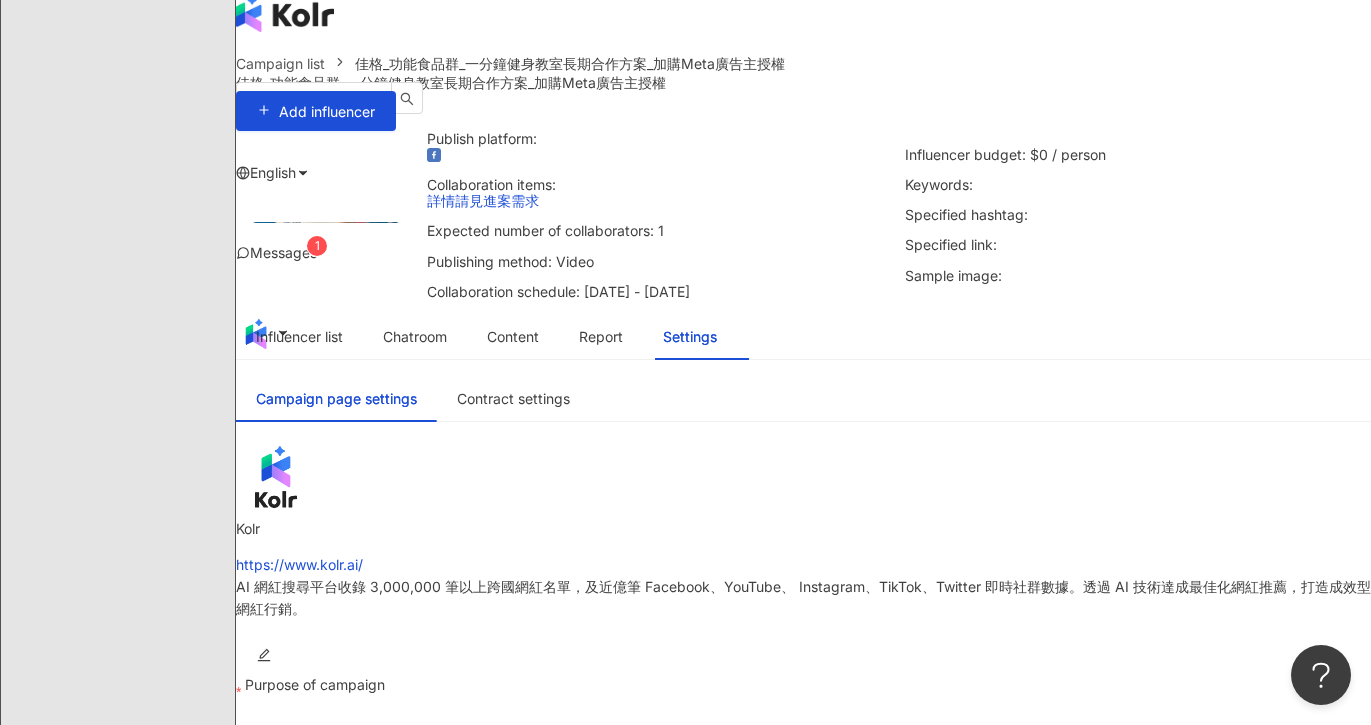 click on "Insight Report" at bounding box center [123, 1813] 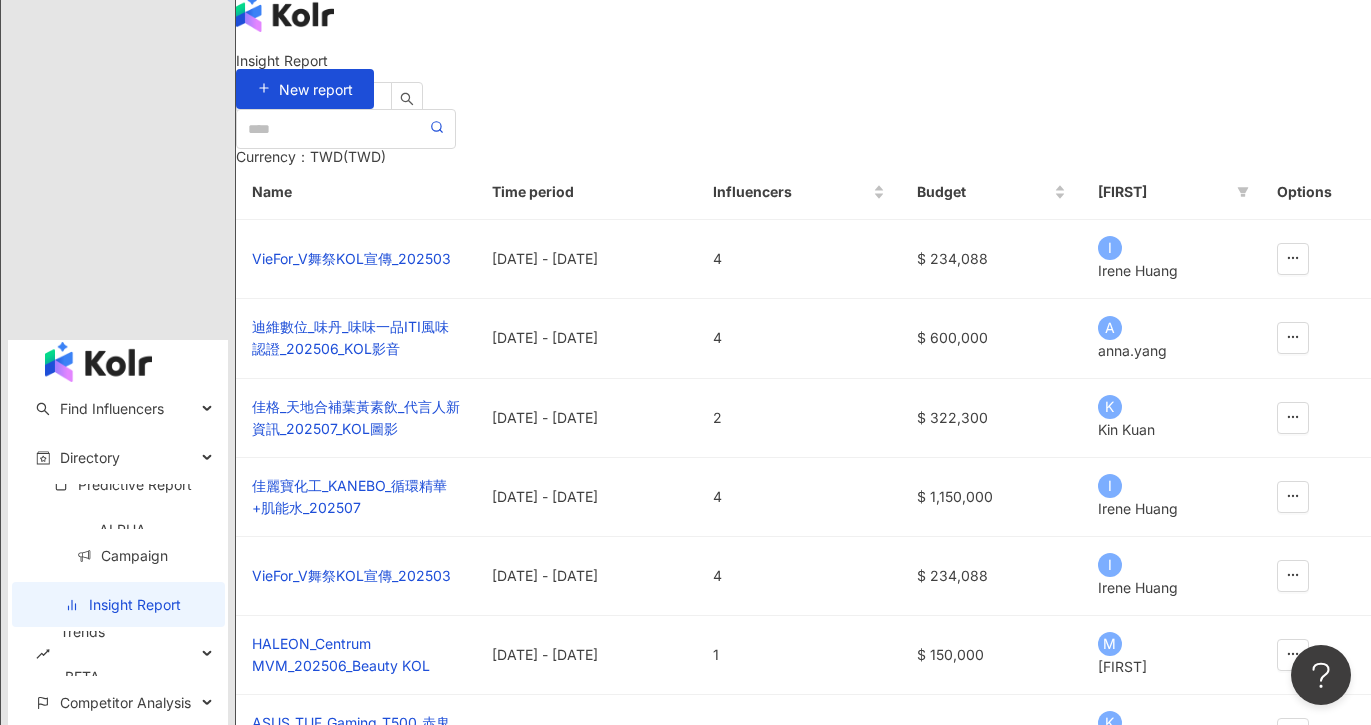 scroll, scrollTop: 0, scrollLeft: 0, axis: both 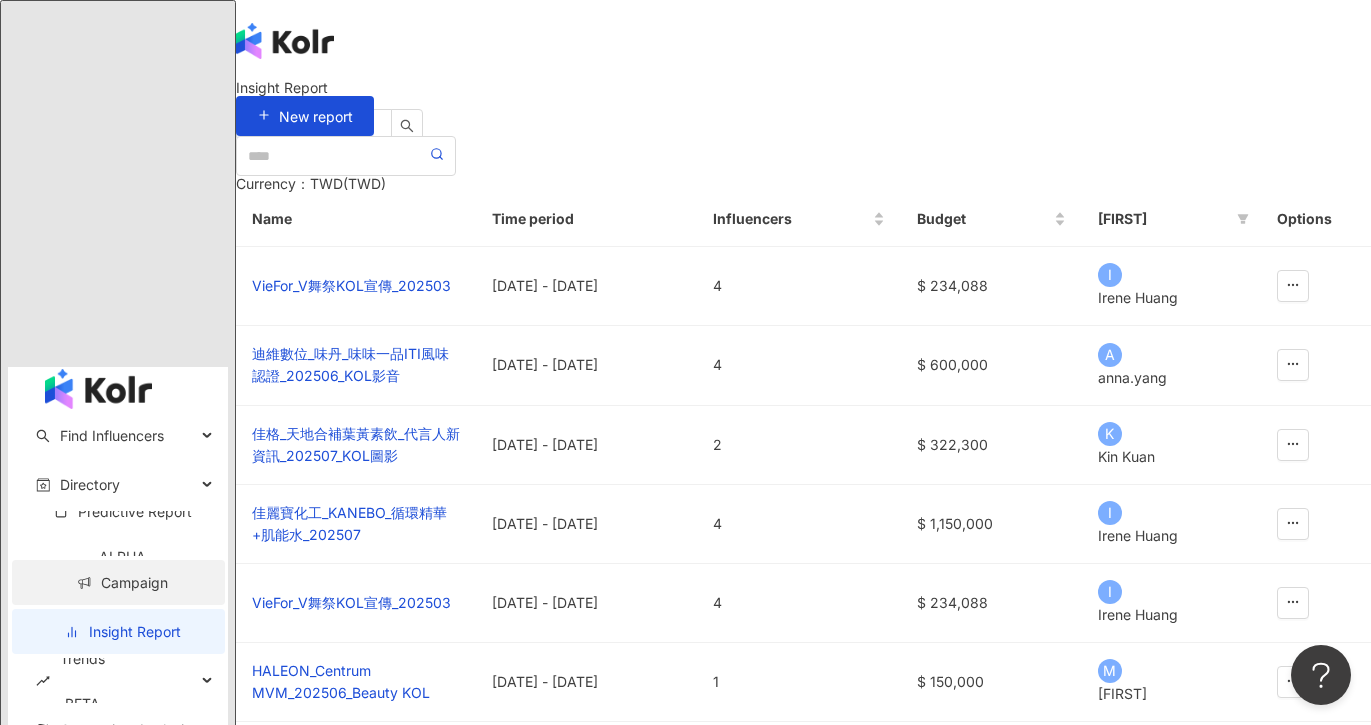 click on "Campaign" at bounding box center (122, 582) 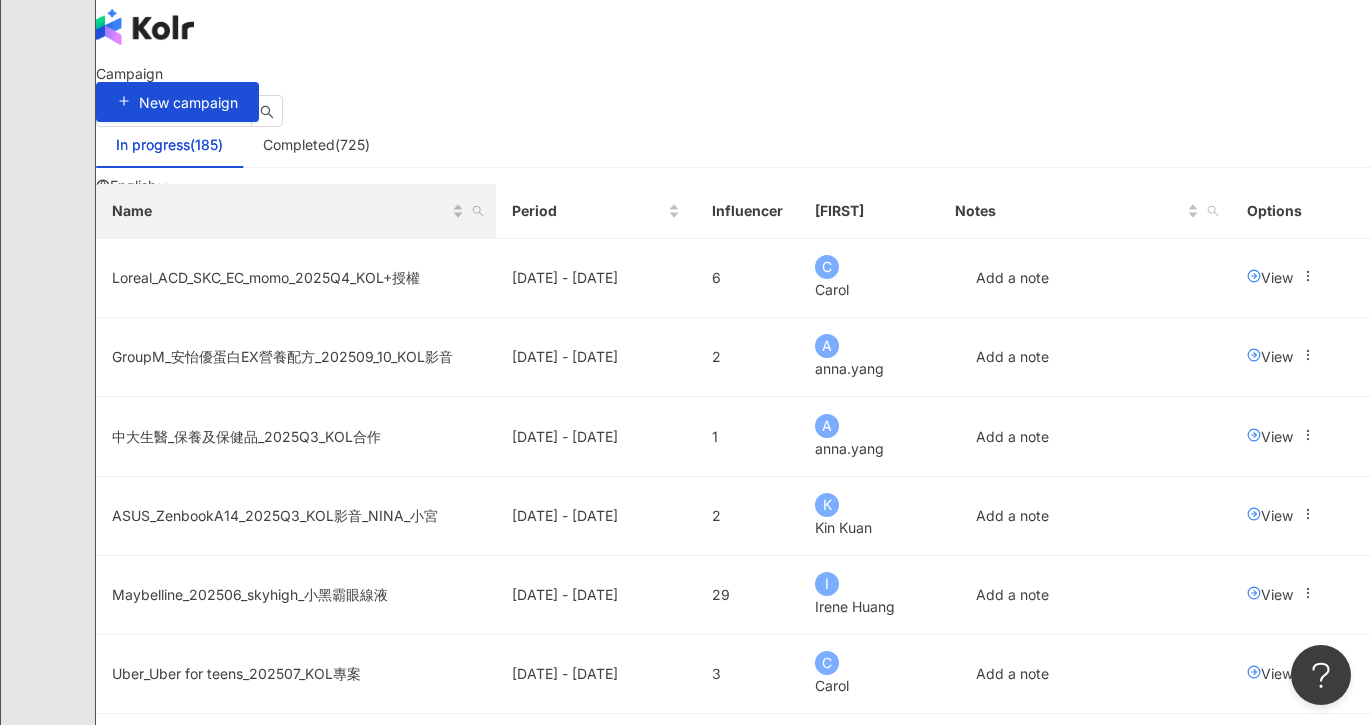 scroll, scrollTop: 16, scrollLeft: 0, axis: vertical 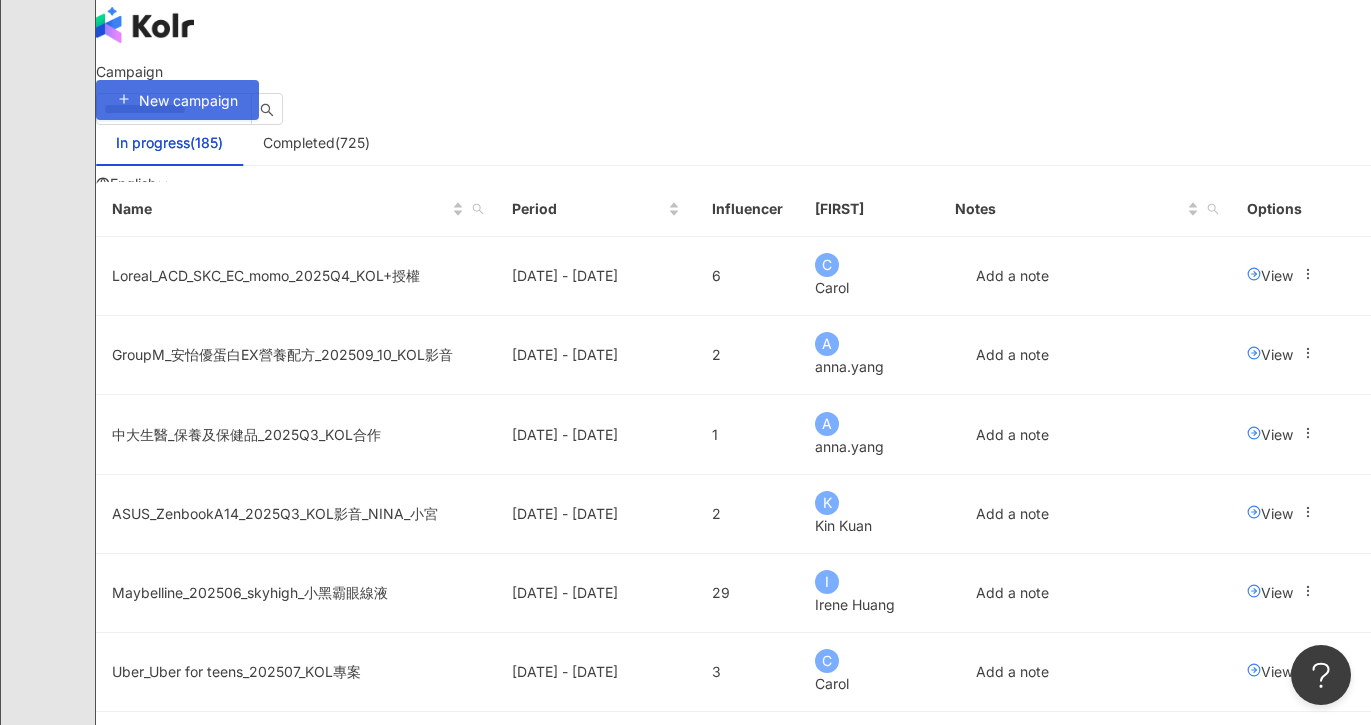 click on "New campaign" at bounding box center (188, 101) 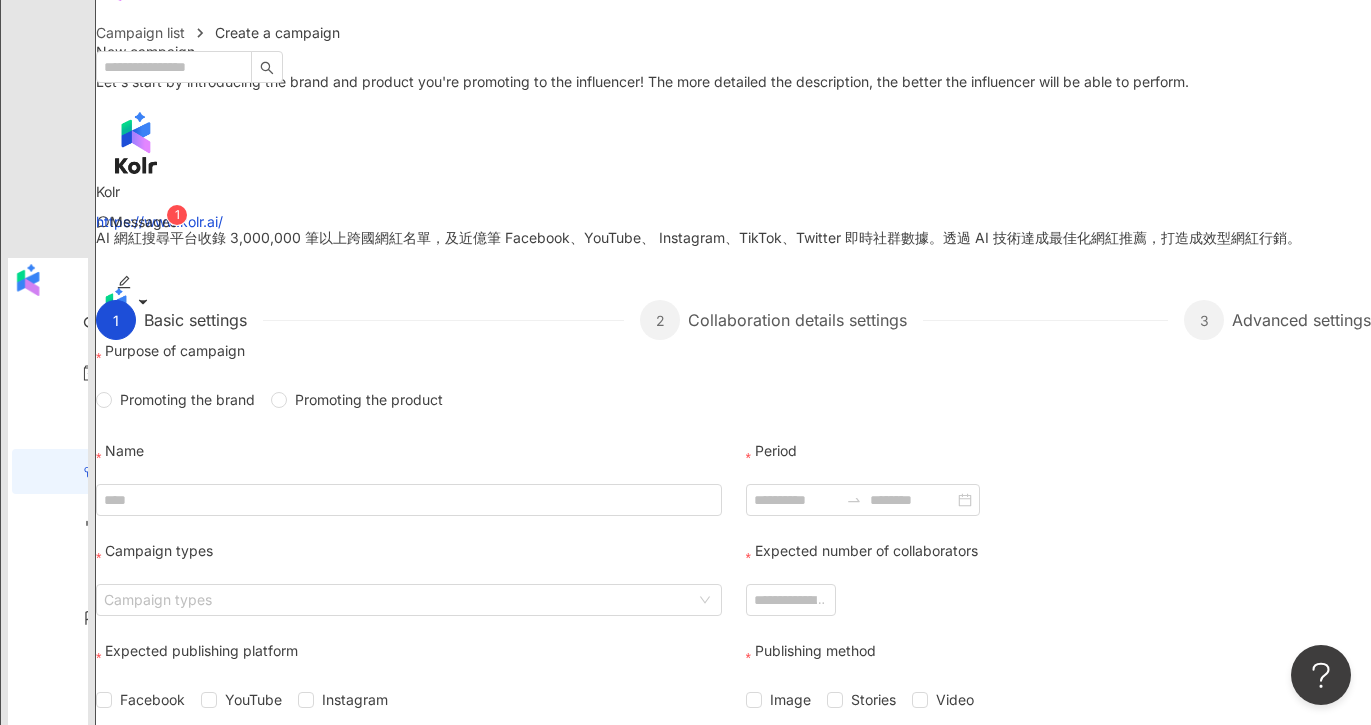 scroll, scrollTop: 64, scrollLeft: 0, axis: vertical 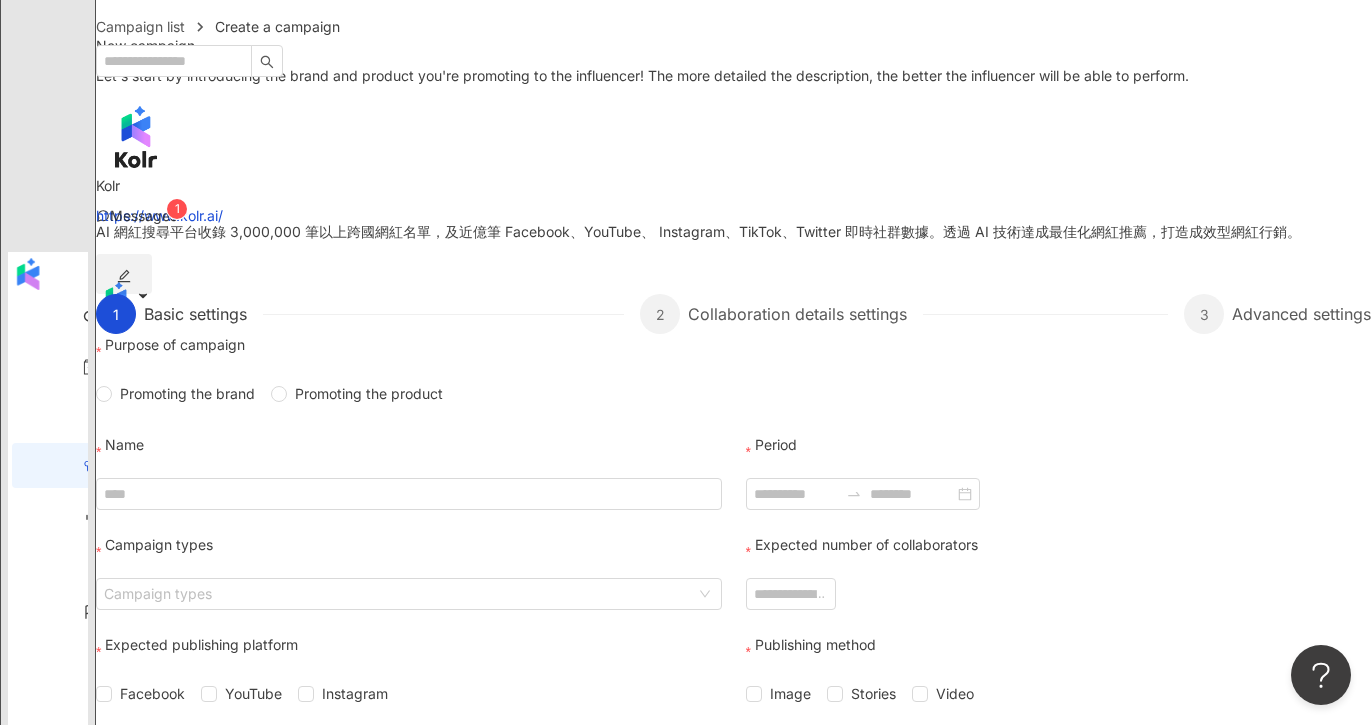 click 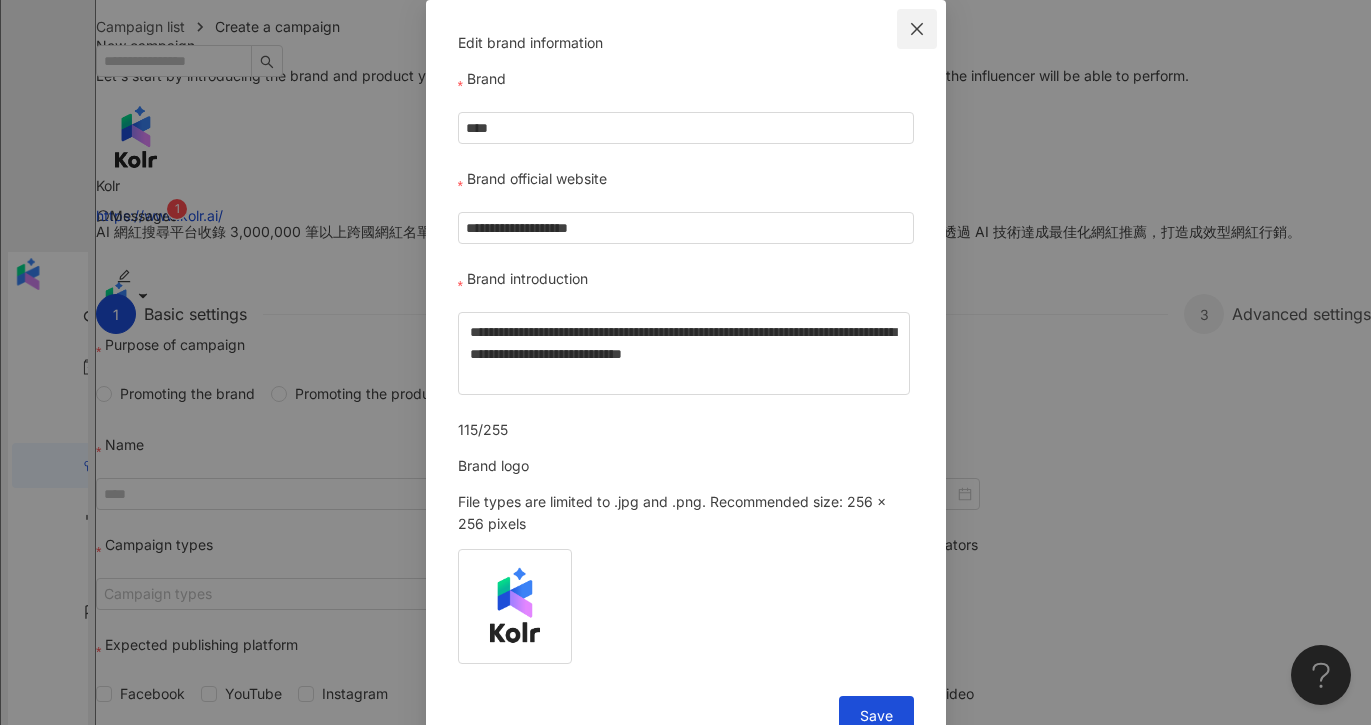 click at bounding box center (917, 29) 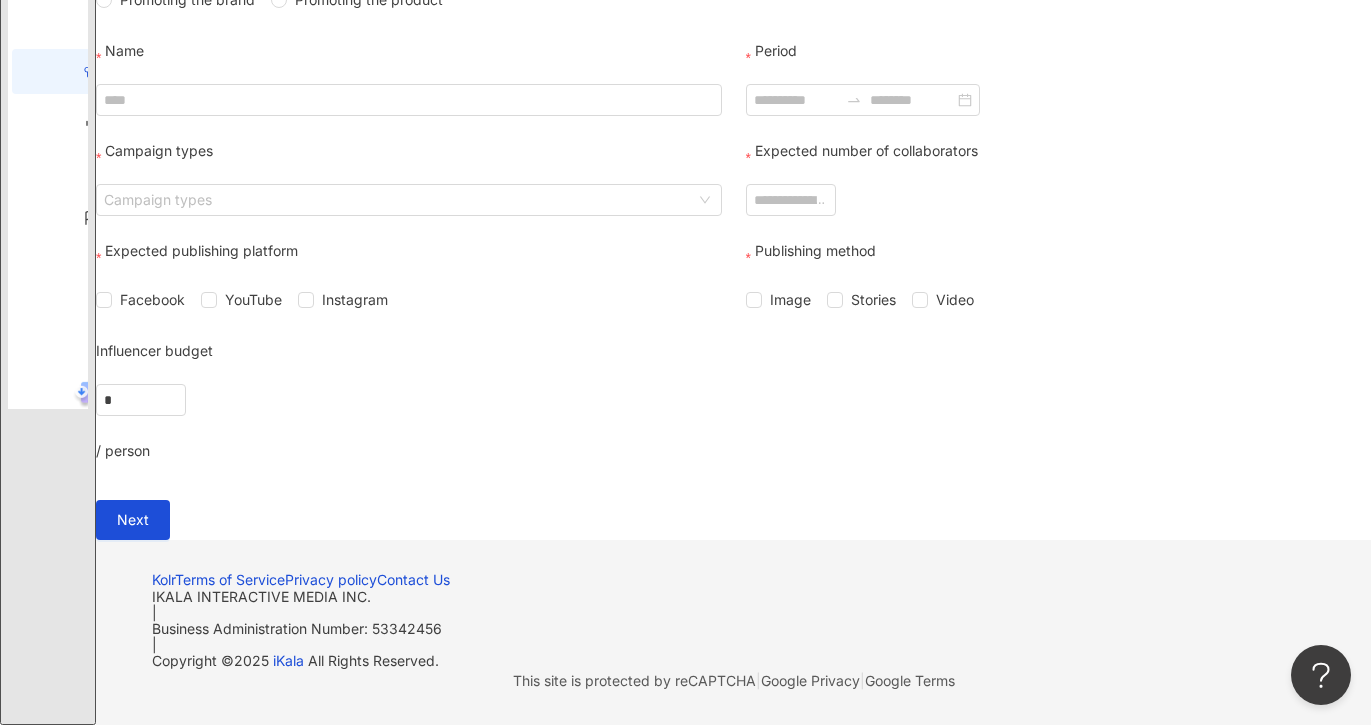 scroll, scrollTop: 633, scrollLeft: 0, axis: vertical 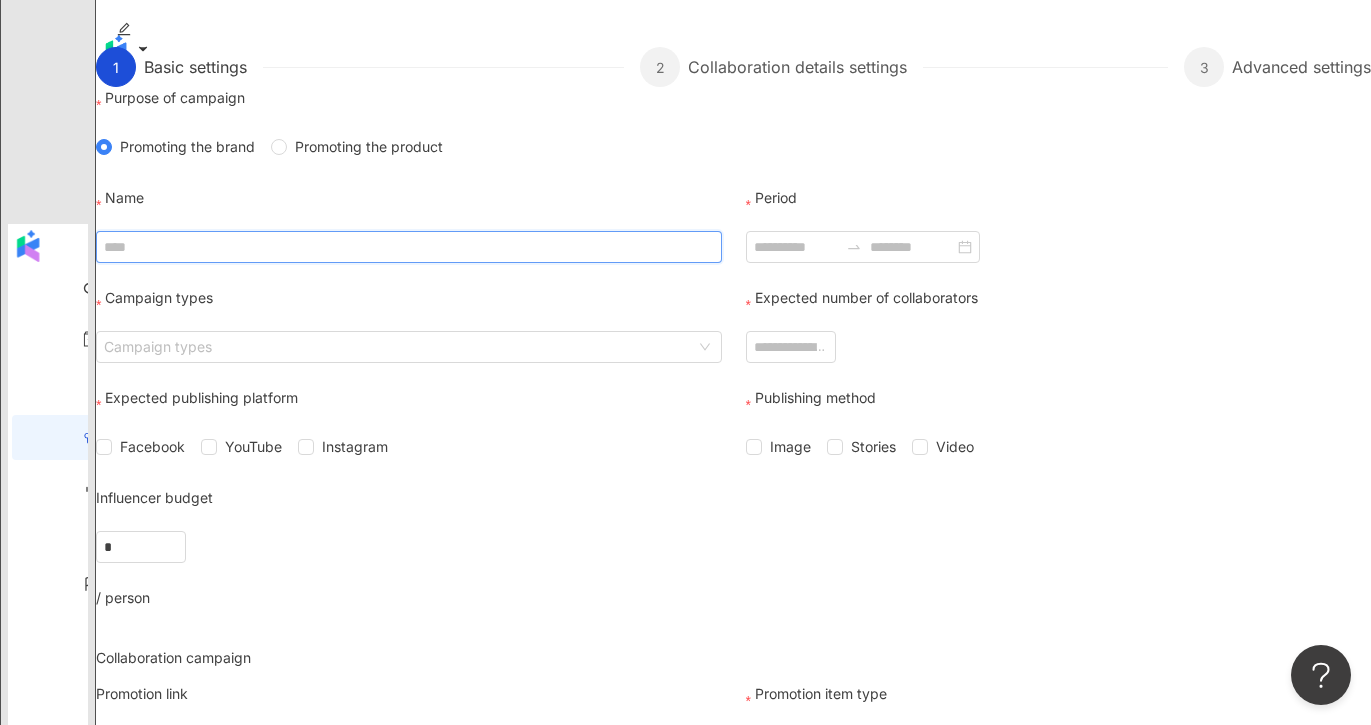 click on "Name" at bounding box center (409, 247) 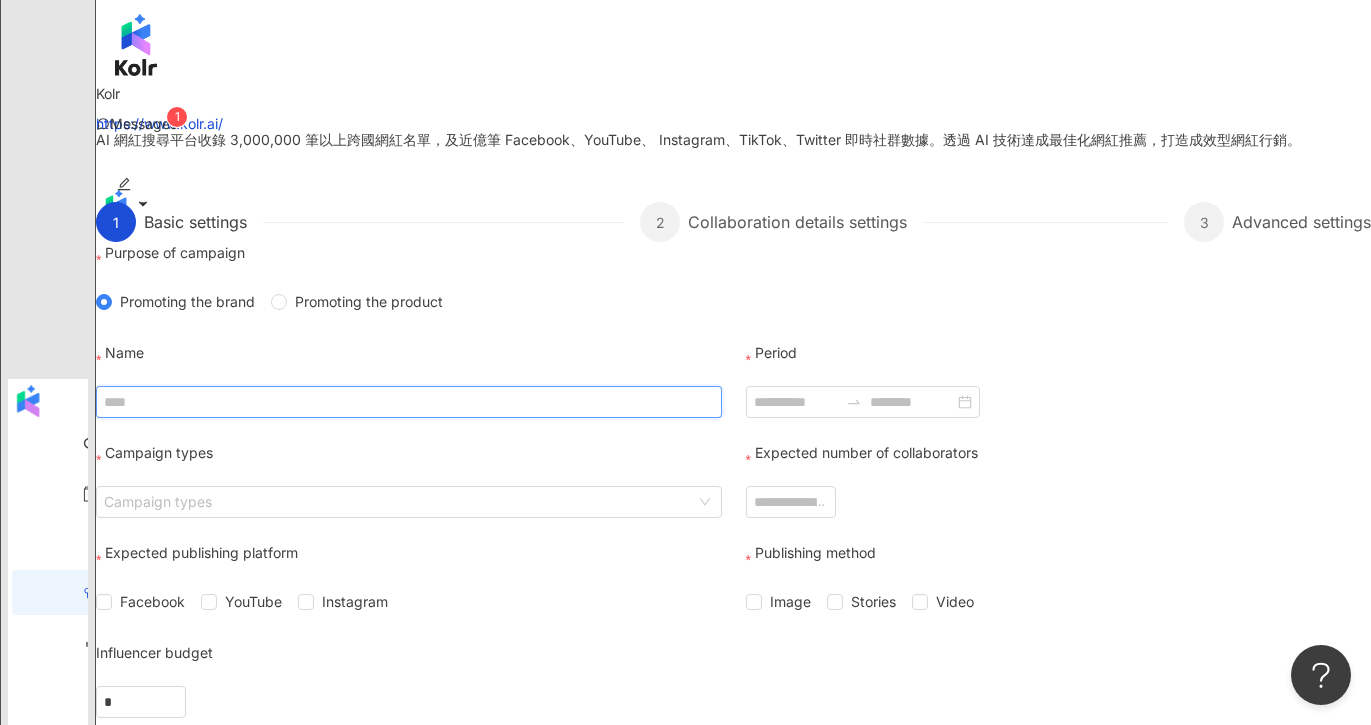 scroll, scrollTop: 173, scrollLeft: 0, axis: vertical 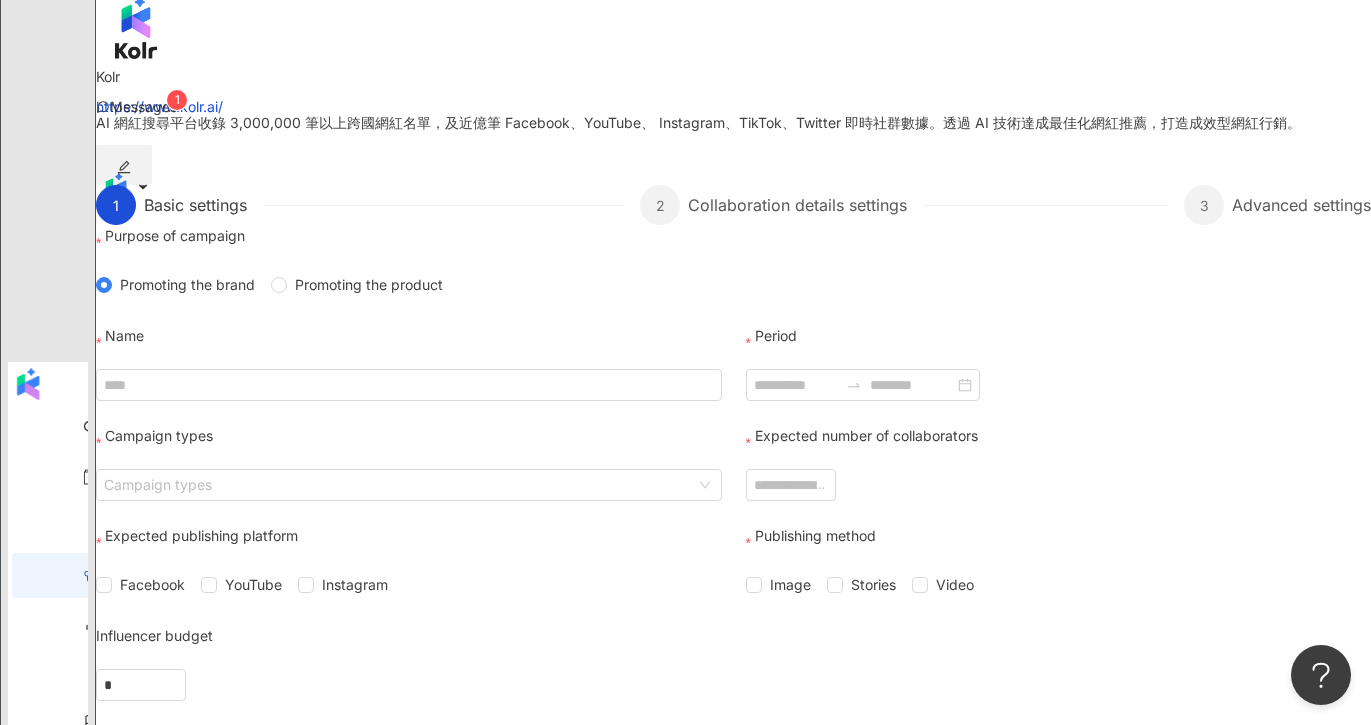 click 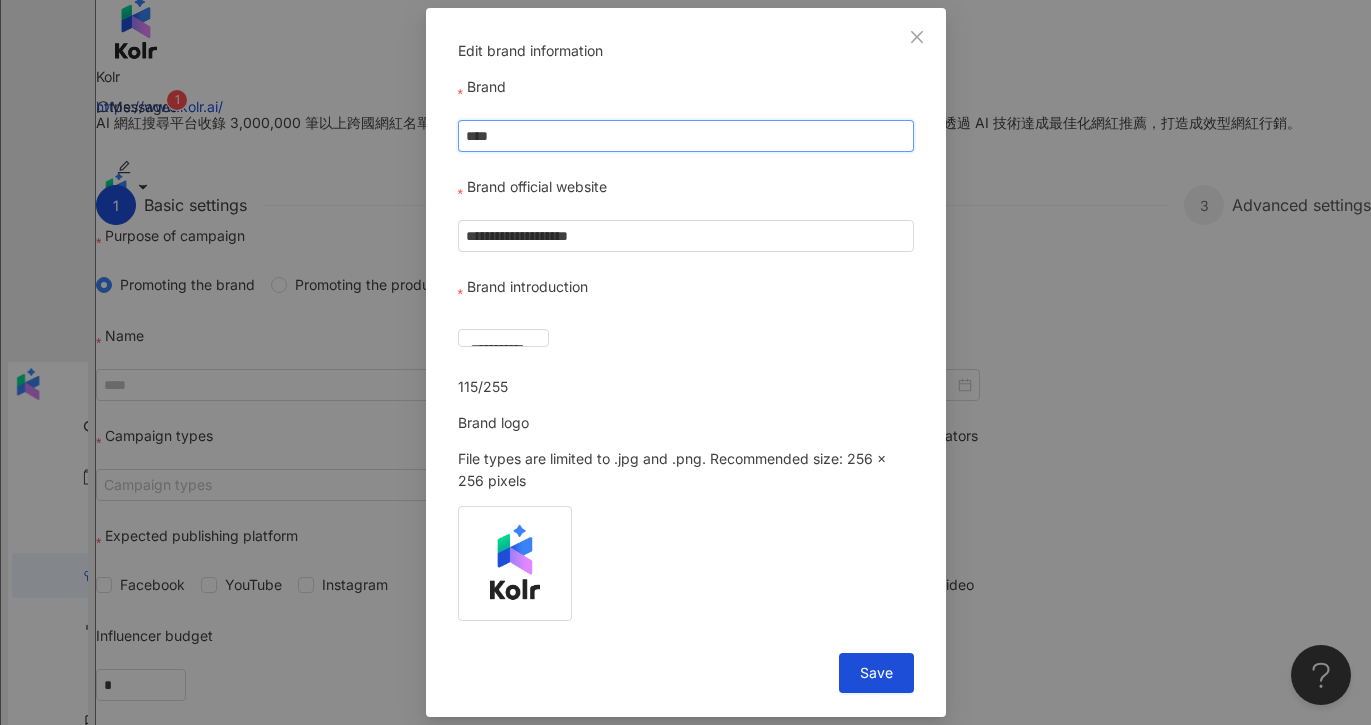 drag, startPoint x: 595, startPoint y: 146, endPoint x: 367, endPoint y: 143, distance: 228.01973 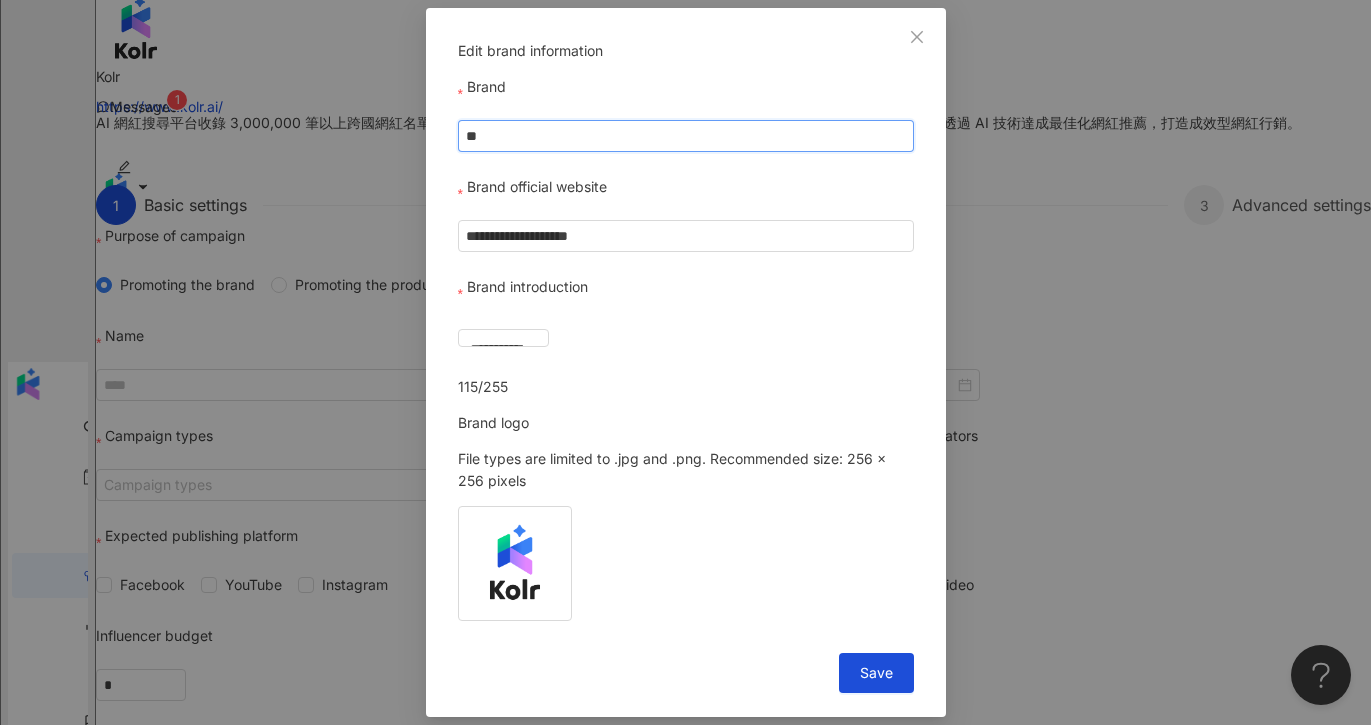 type on "*" 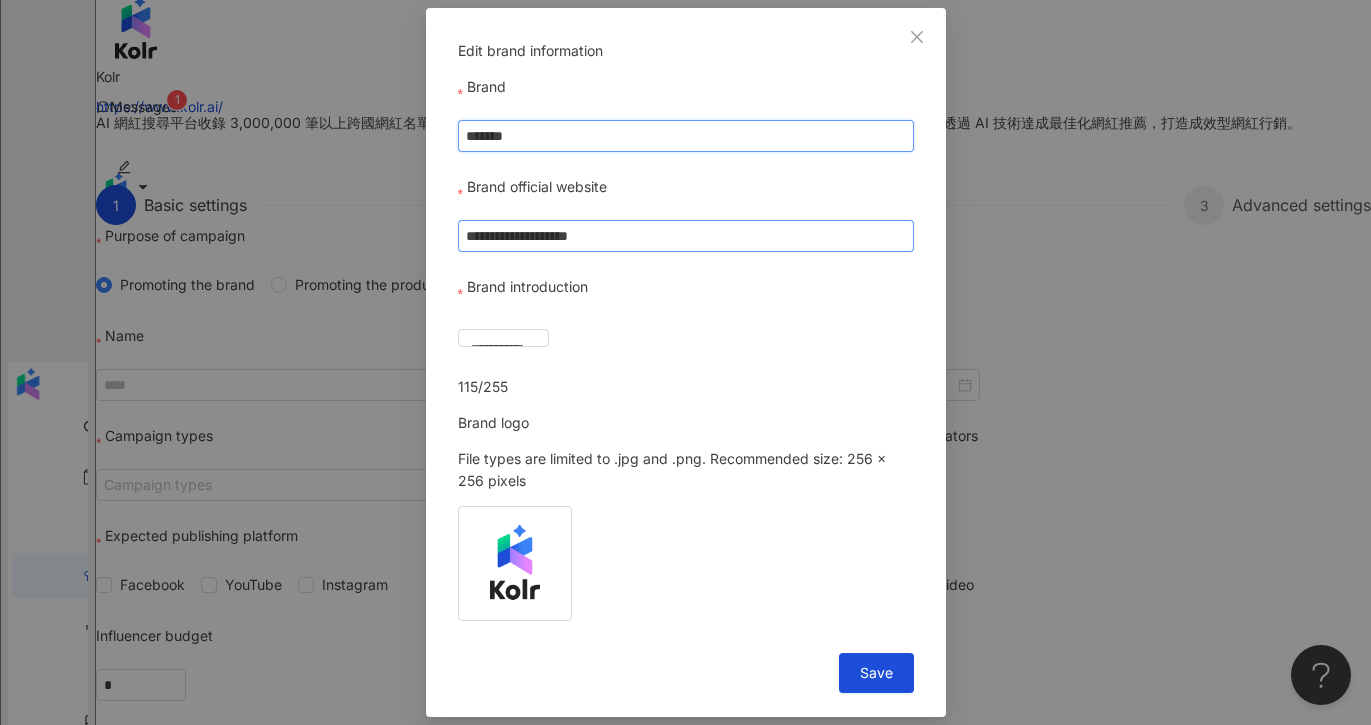 type on "*******" 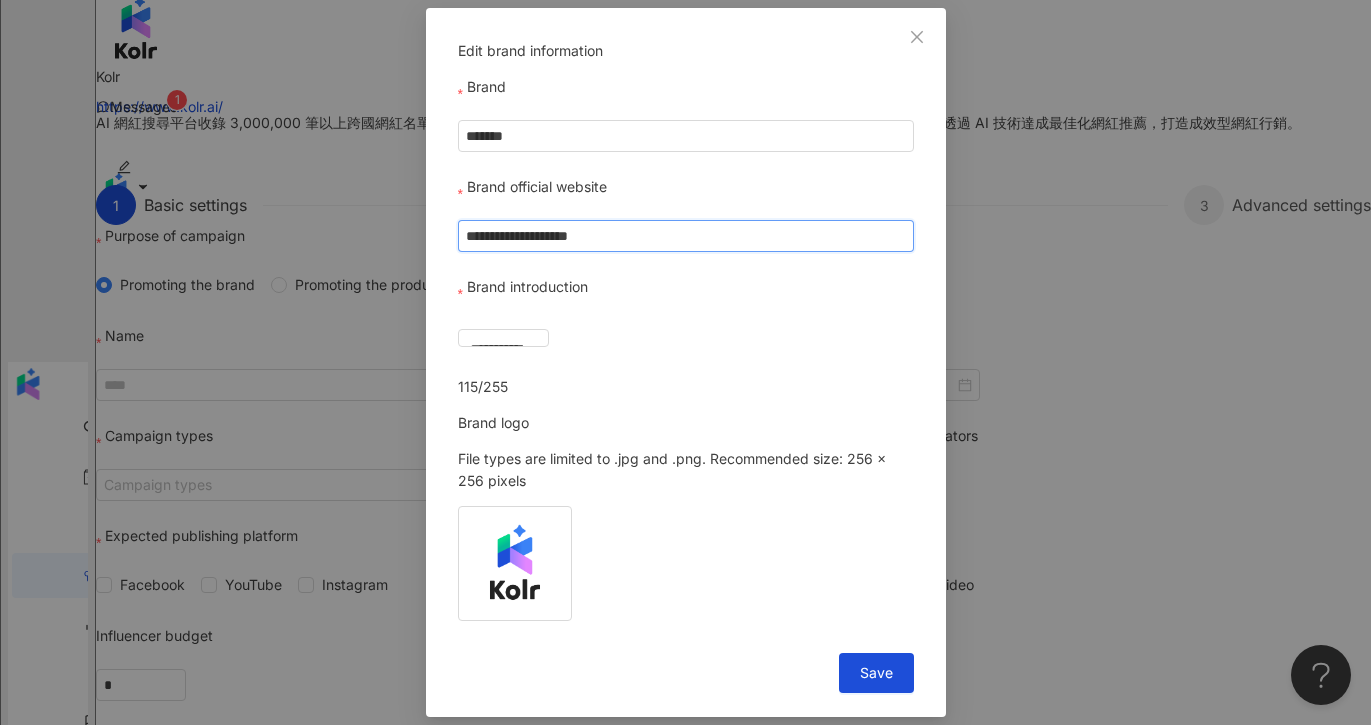 click on "**********" at bounding box center [686, 236] 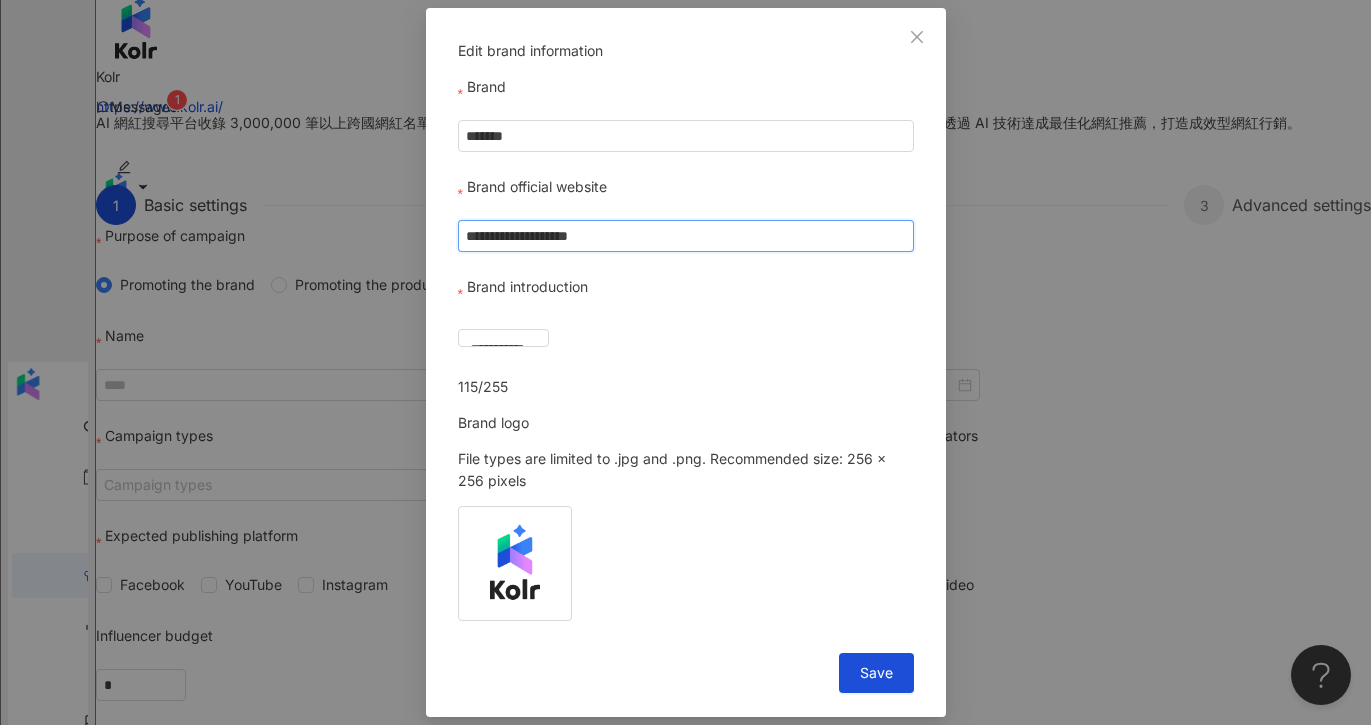 drag, startPoint x: 656, startPoint y: 250, endPoint x: 280, endPoint y: 242, distance: 376.08508 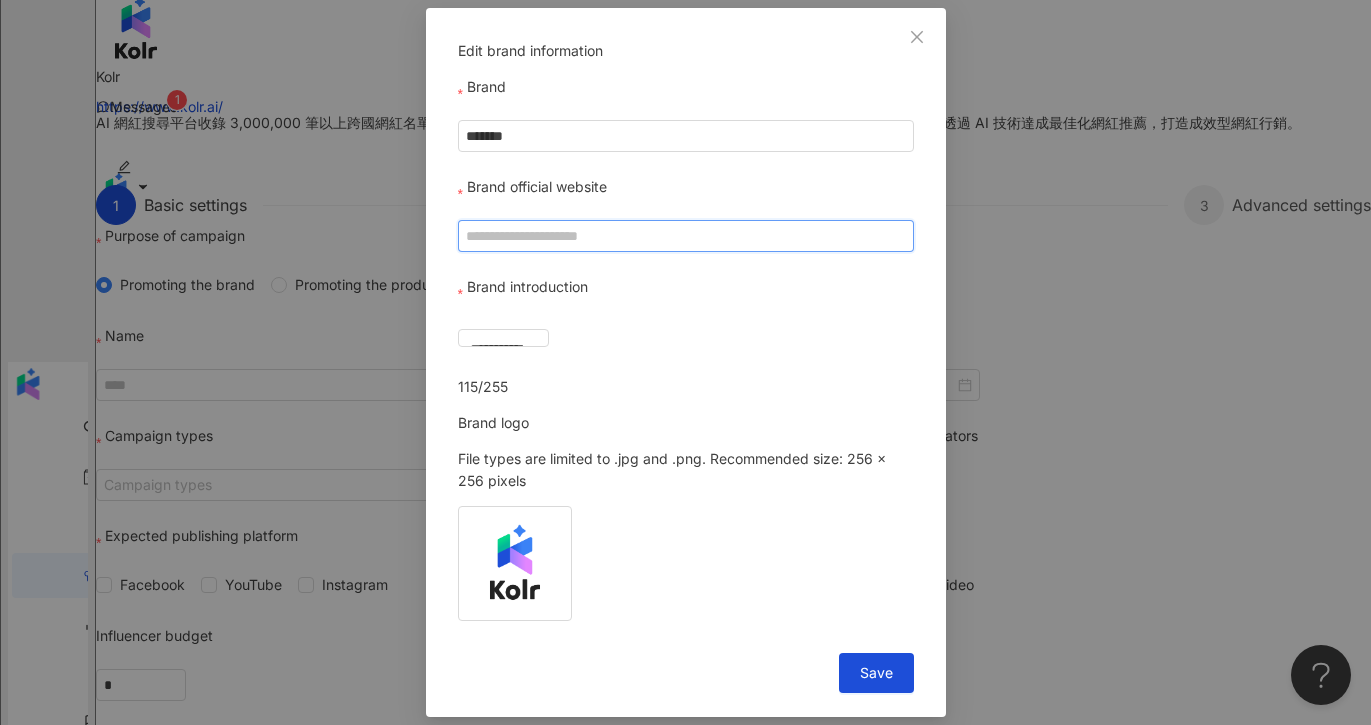 paste on "**********" 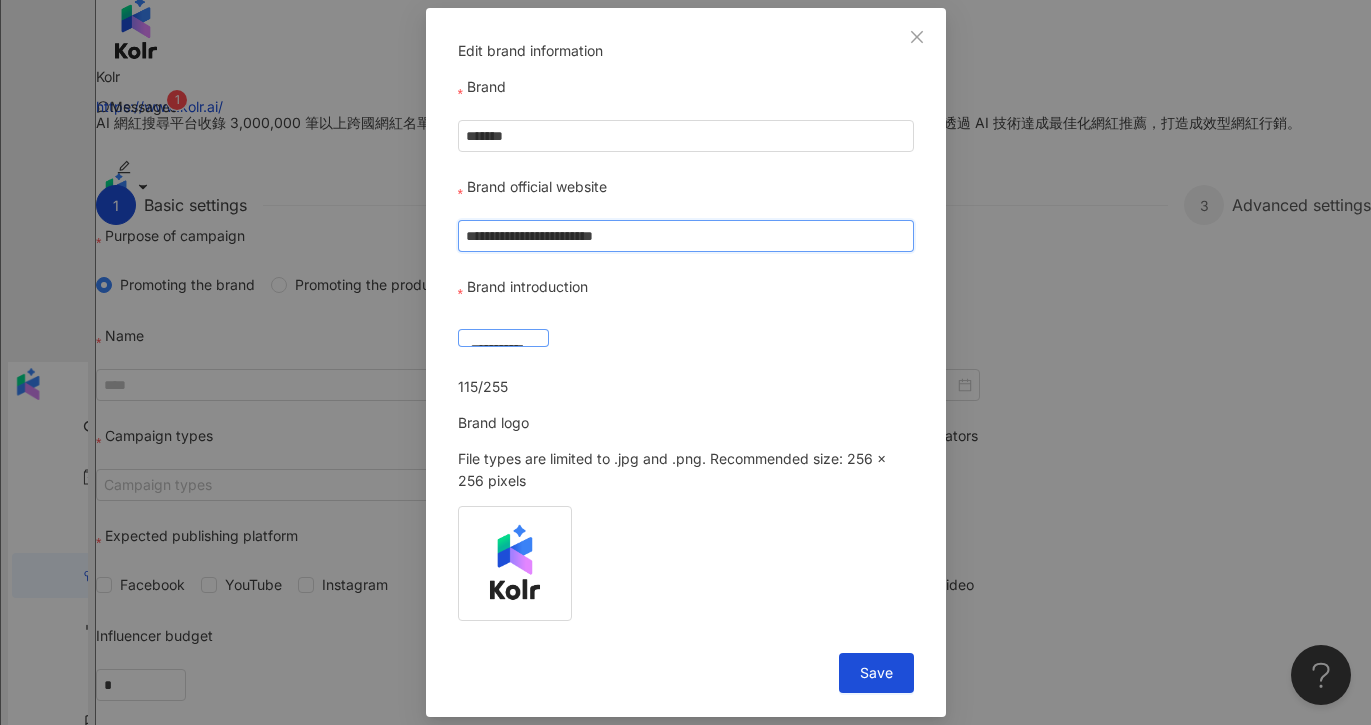 type on "**********" 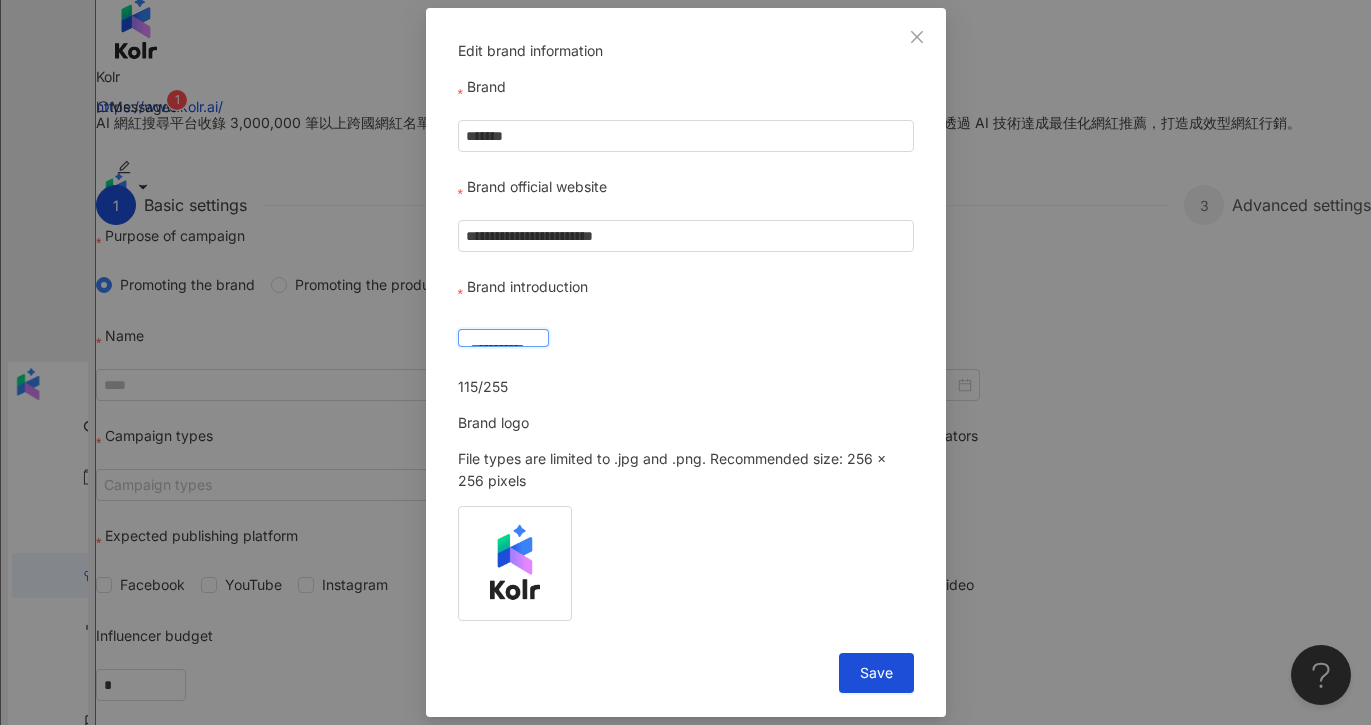 click on "**********" at bounding box center [503, 338] 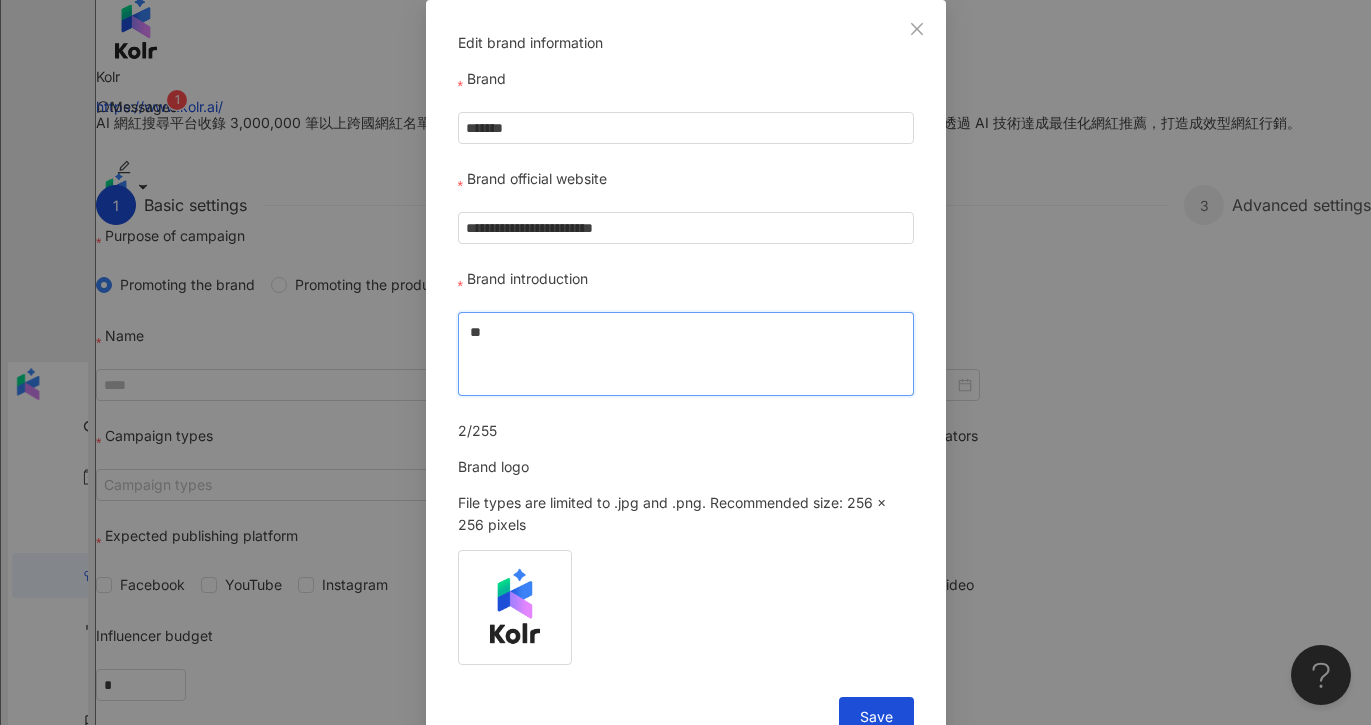type on "*" 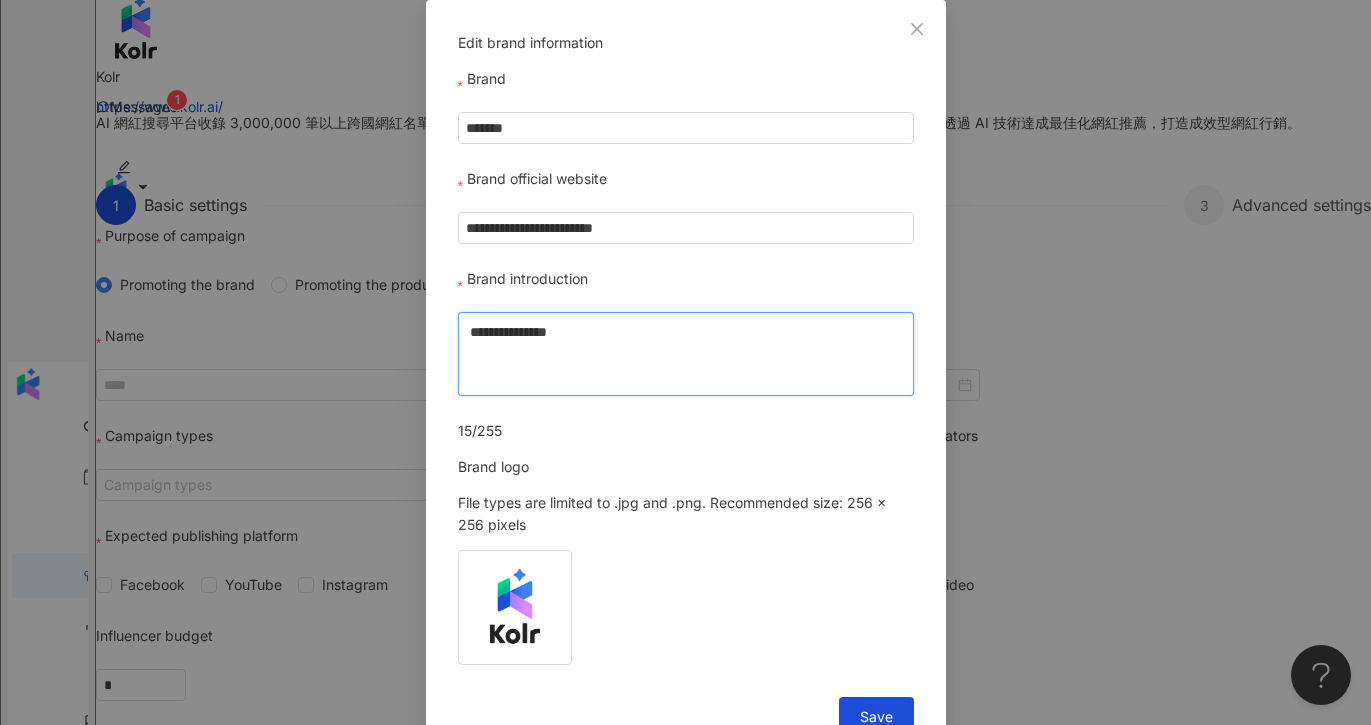 click on "**********" at bounding box center (686, 354) 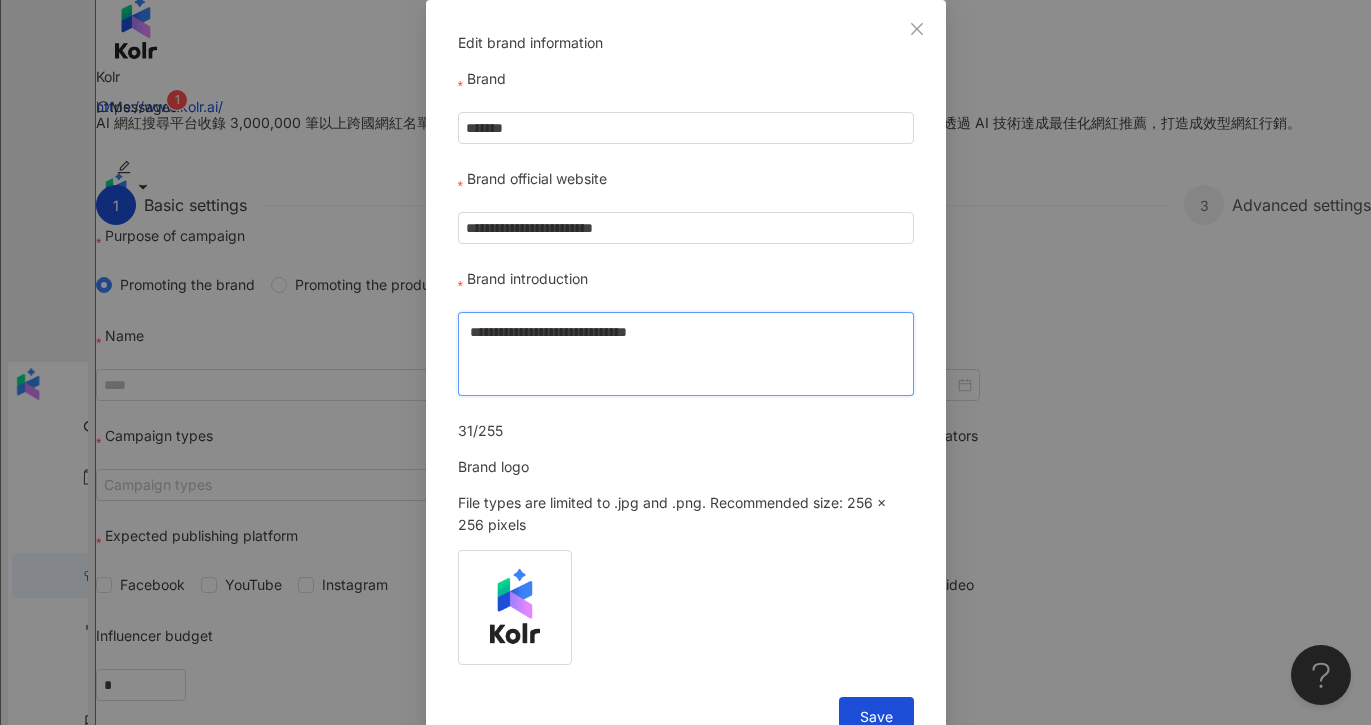type on "**********" 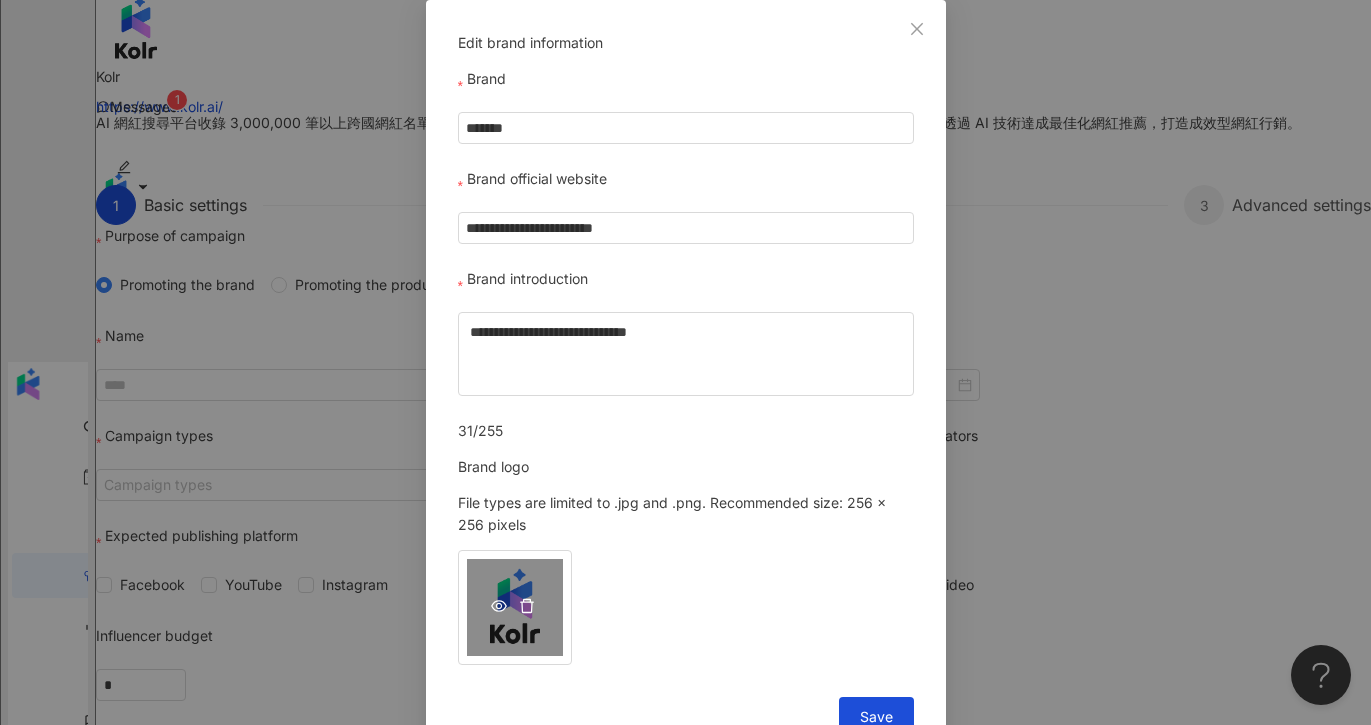 click on "Kolr square logo.png" at bounding box center [515, 607] 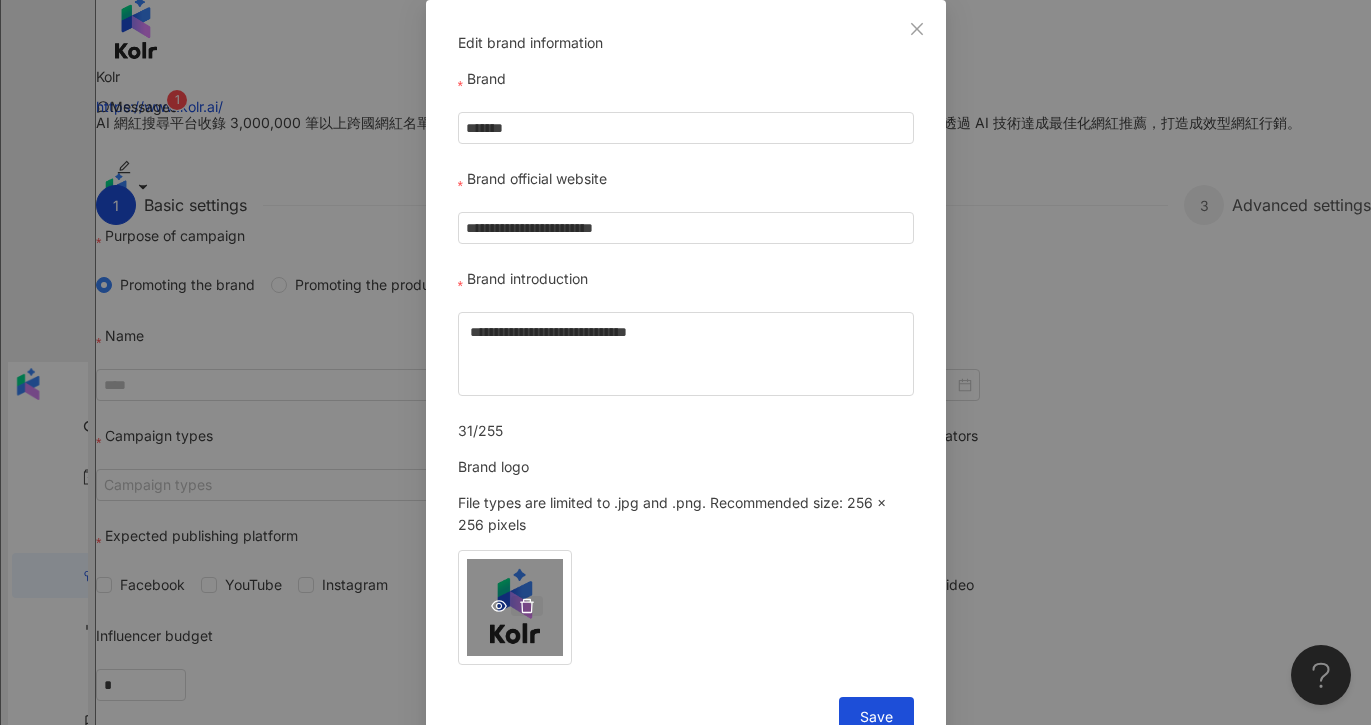 click 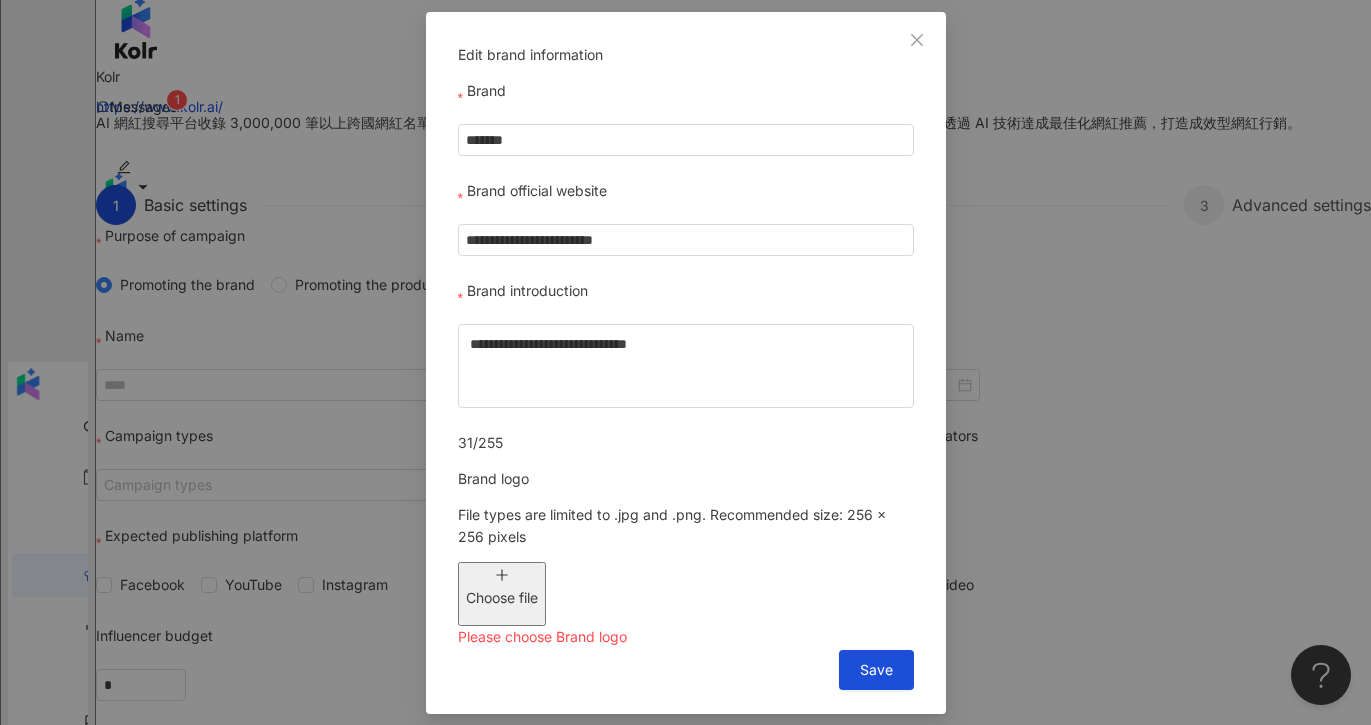 click on "Choose file" at bounding box center [502, 594] 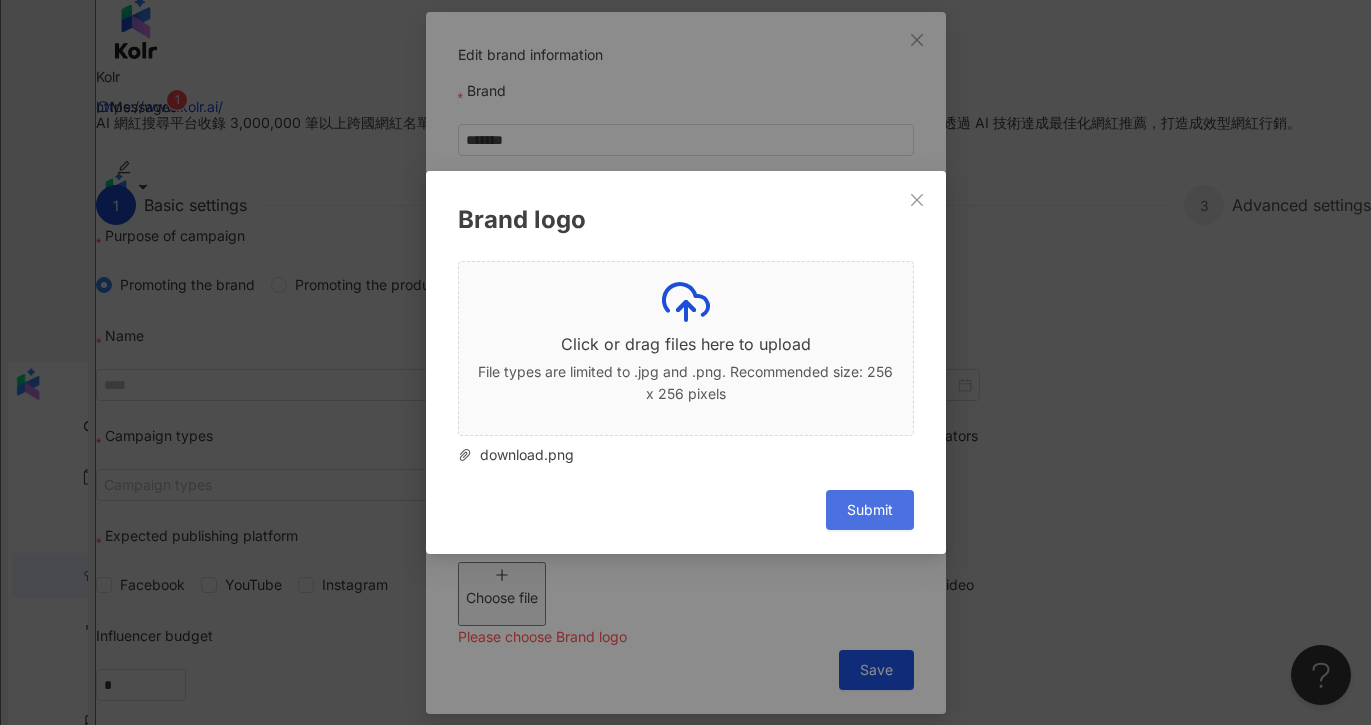 click on "Submit" at bounding box center (870, 510) 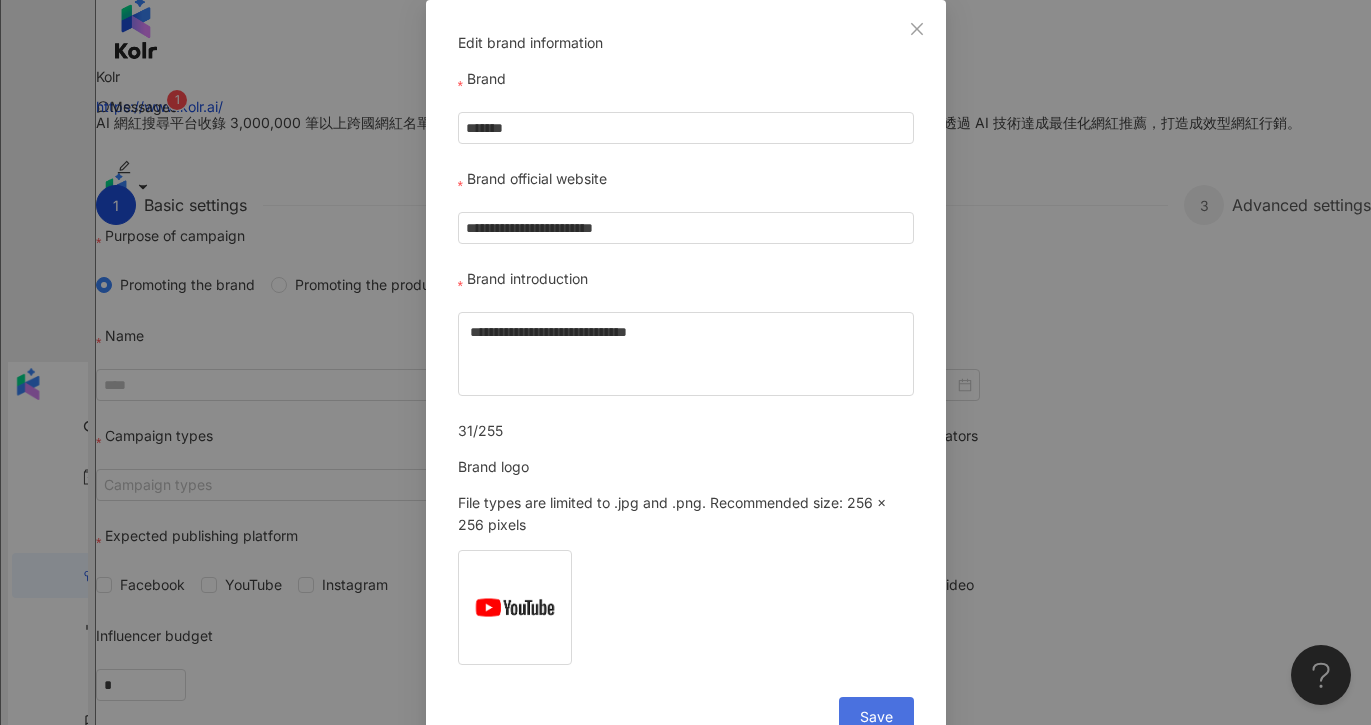 click on "Save" at bounding box center [876, 717] 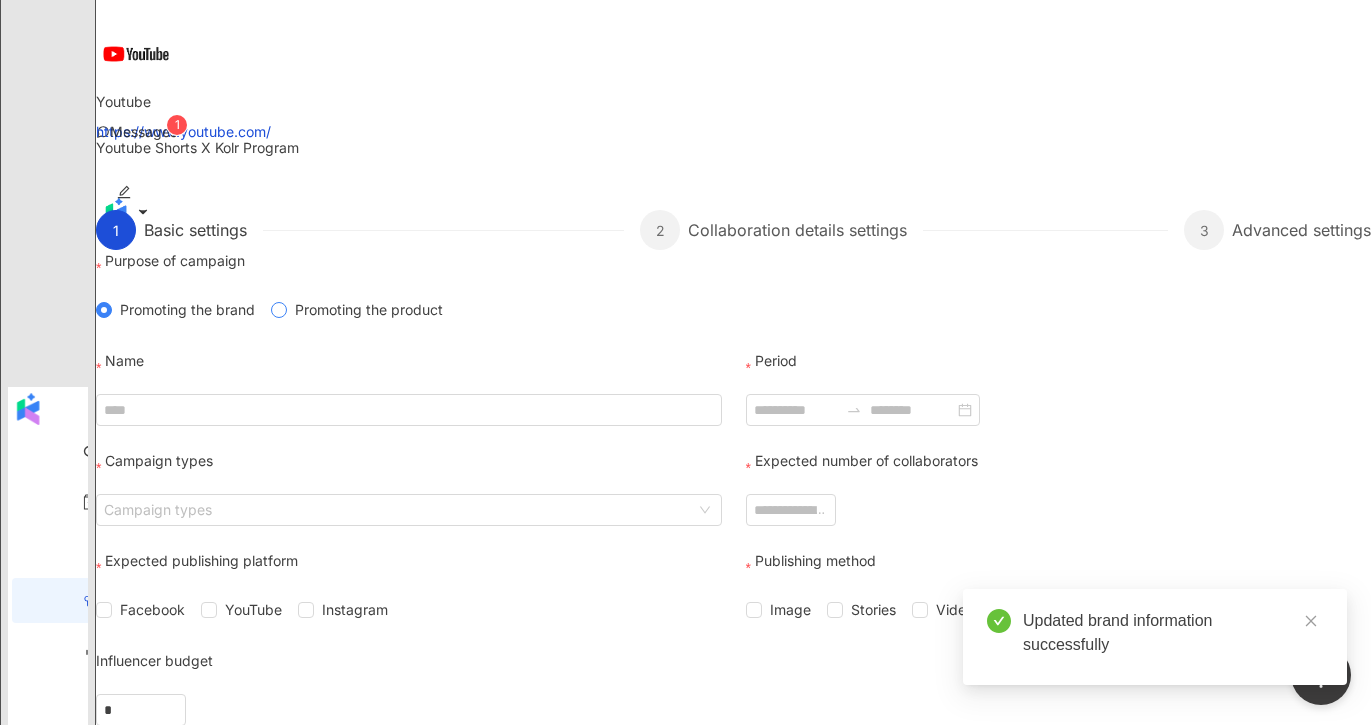 scroll, scrollTop: 144, scrollLeft: 0, axis: vertical 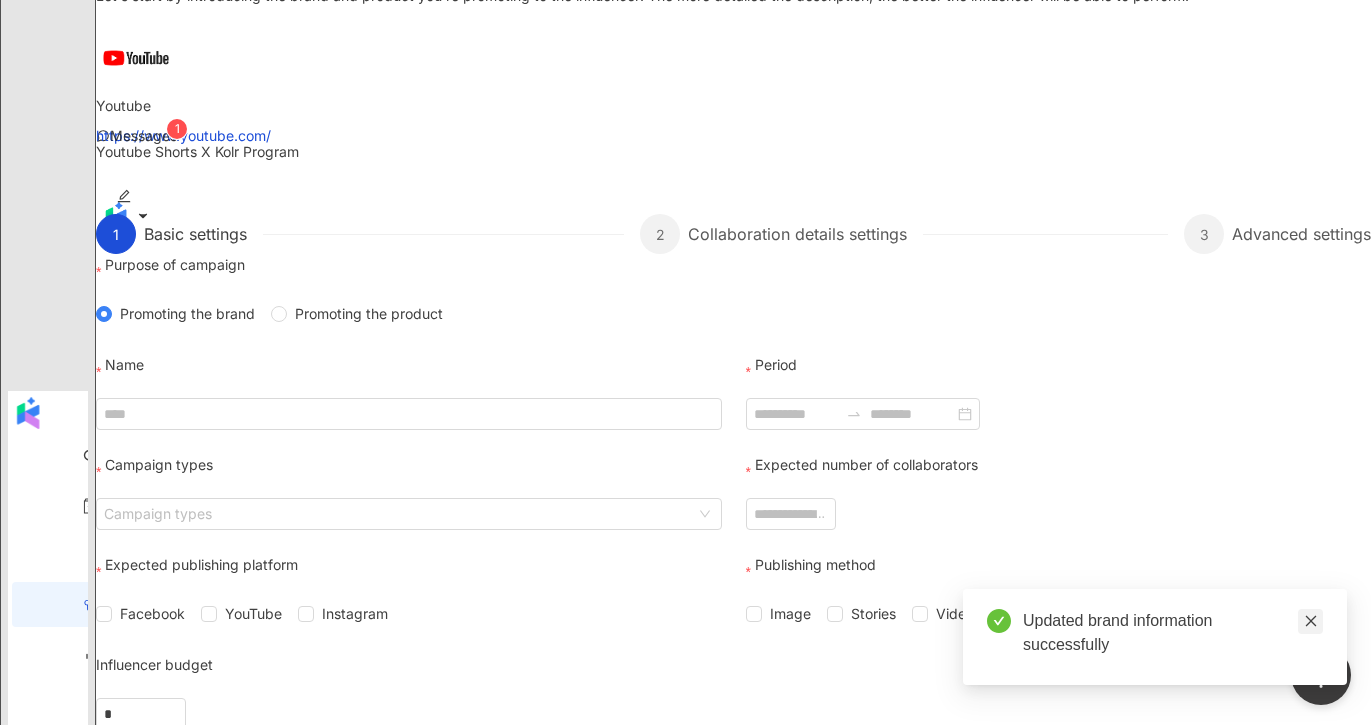 click 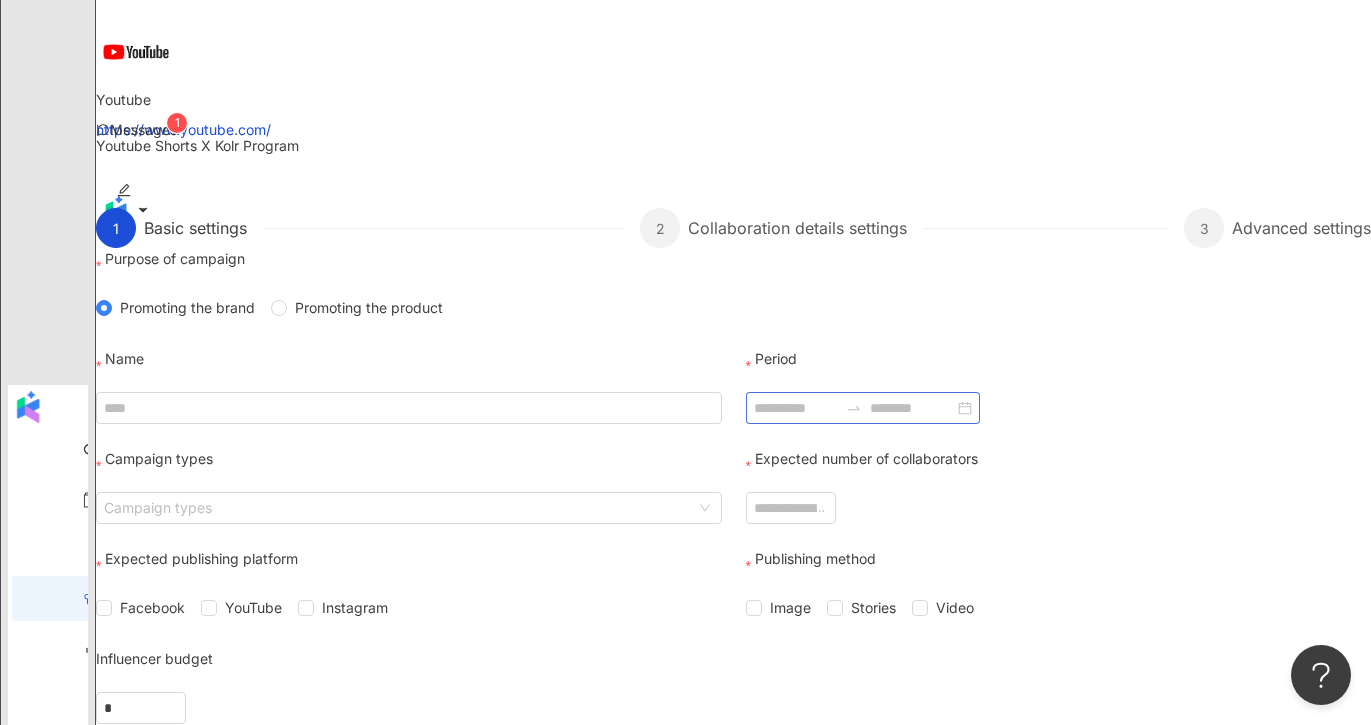 scroll, scrollTop: 143, scrollLeft: 0, axis: vertical 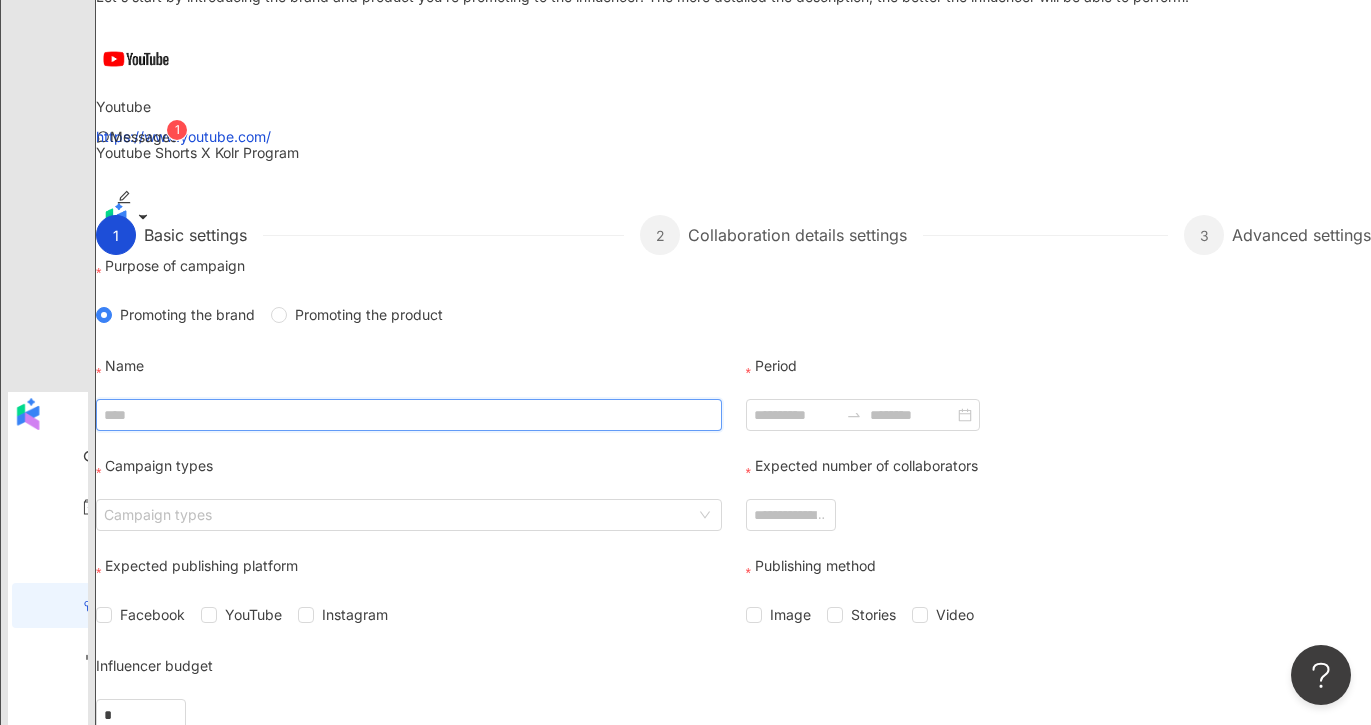 click on "Name" at bounding box center [409, 415] 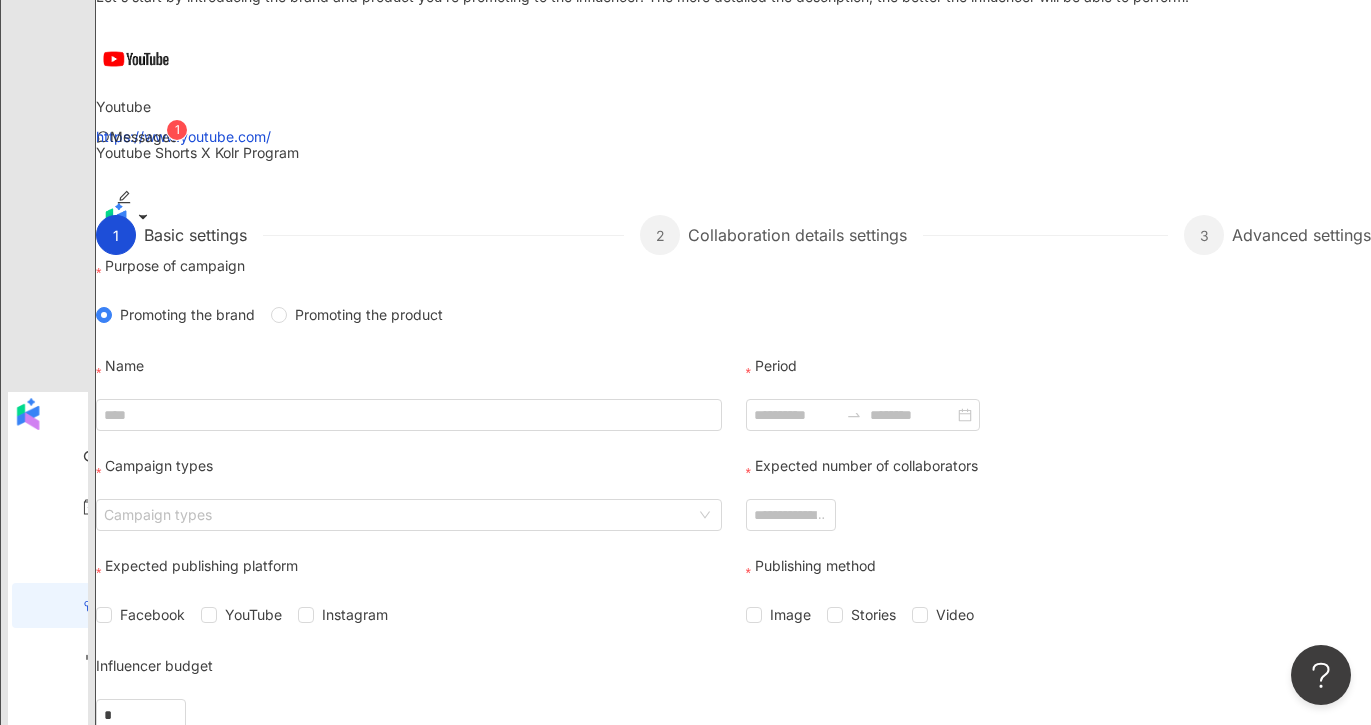 click on "New campaign Let's start by introducing the brand and product you're promoting to the influencer! The more detailed the description, the better the influencer will be able to perform. Youtube https://www.youtube.com/  Youtube Shorts X Kolr Program   1 Basic settings 2 Collaboration details settings 3 Advanced settings Purpose of campaign Promoting the brand Promoting the product Name Period Campaign types Campaign types Expected number of collaborators Expected publishing platform Facebook YouTube Instagram Publishing method Image Stories Video Influencer budget * /   person Collaboration campaign Promotion link 0  / 1000 Promotion item name Description of the promotion project 0  / 100 Promotion item type Promotion item type Related images The default campaign cover must be in .jpg or .png format, and file size should not exceed 5MB. Choose file Copywriting requirements Required keywords Post writing scenario Specify hashtag   Specify annotation @   Specified link   Image example Qualified example Normal" at bounding box center (733, 626) 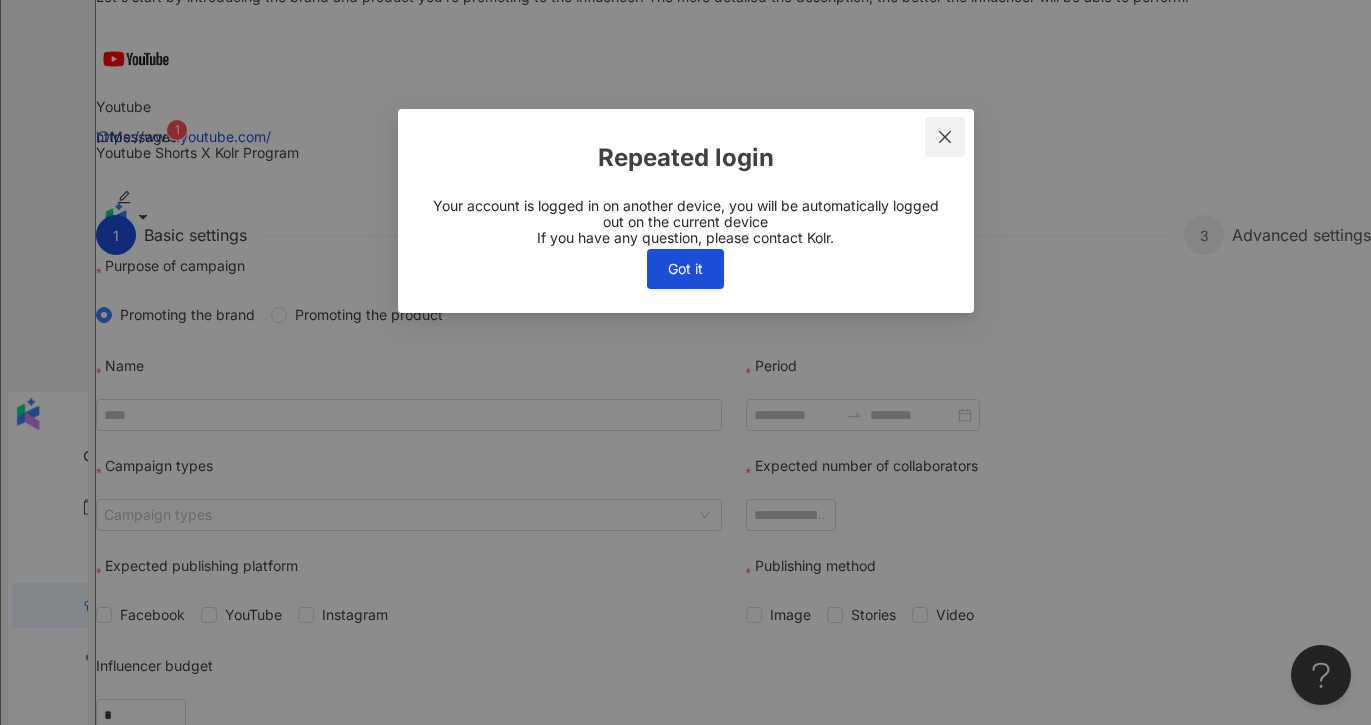 click at bounding box center [945, 137] 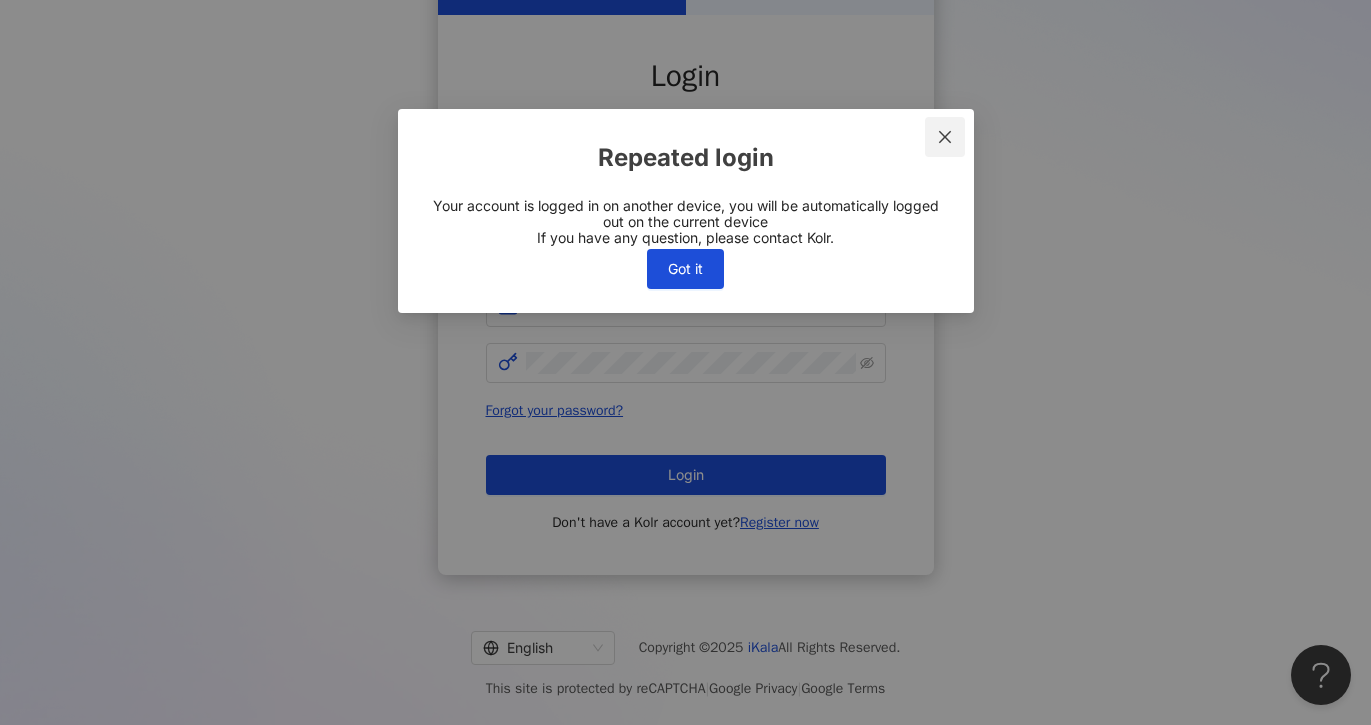 scroll, scrollTop: 0, scrollLeft: 0, axis: both 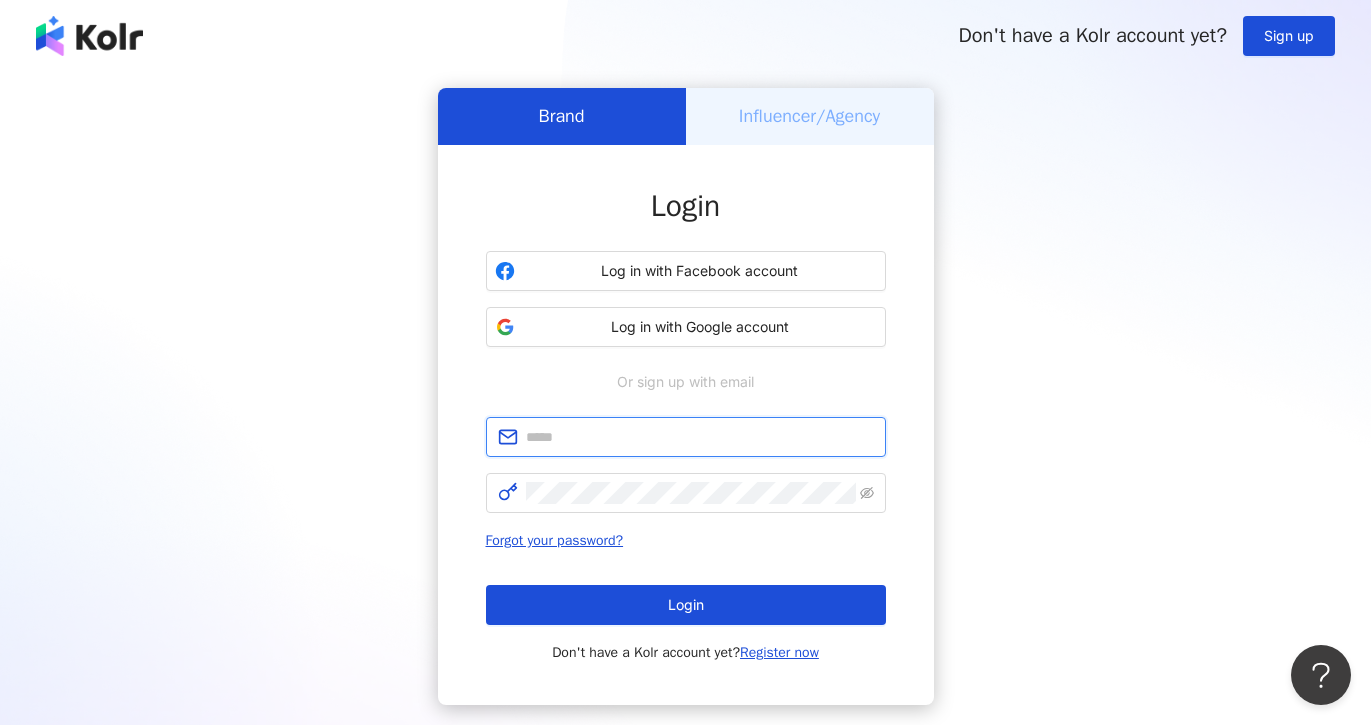 type on "**********" 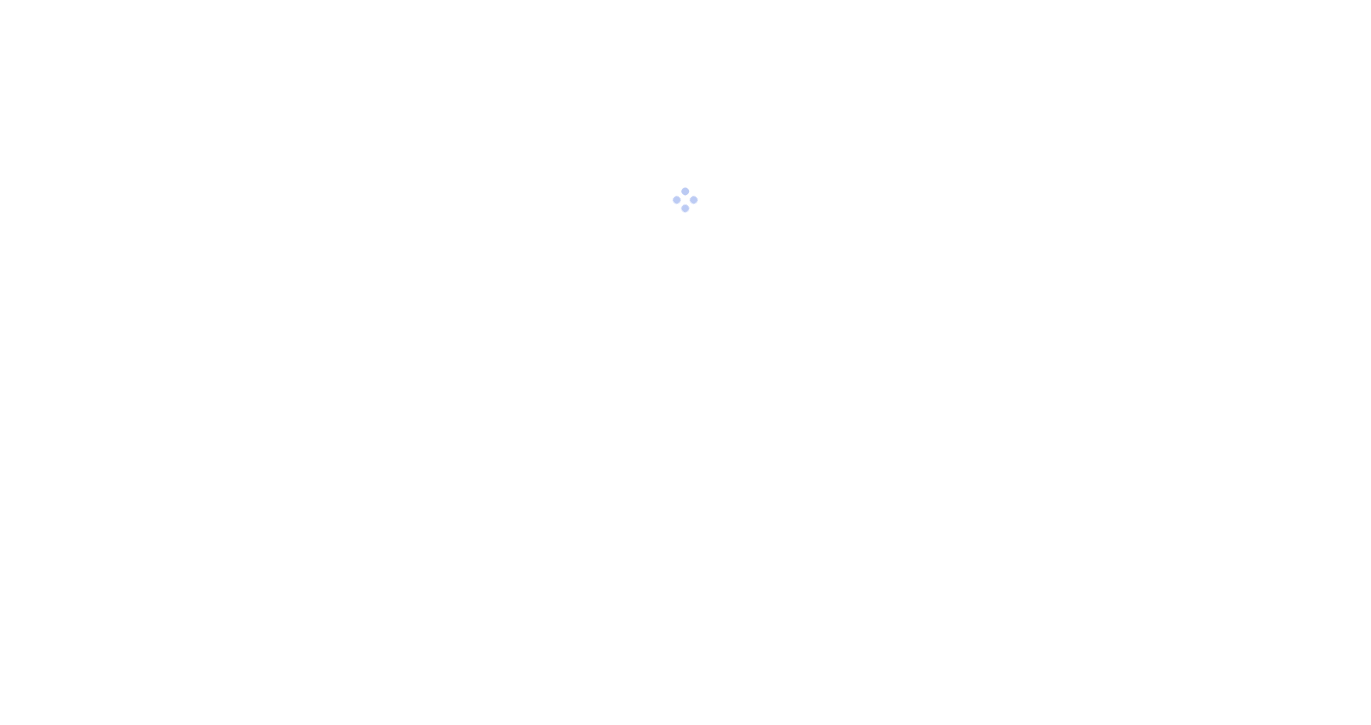 scroll, scrollTop: 0, scrollLeft: 0, axis: both 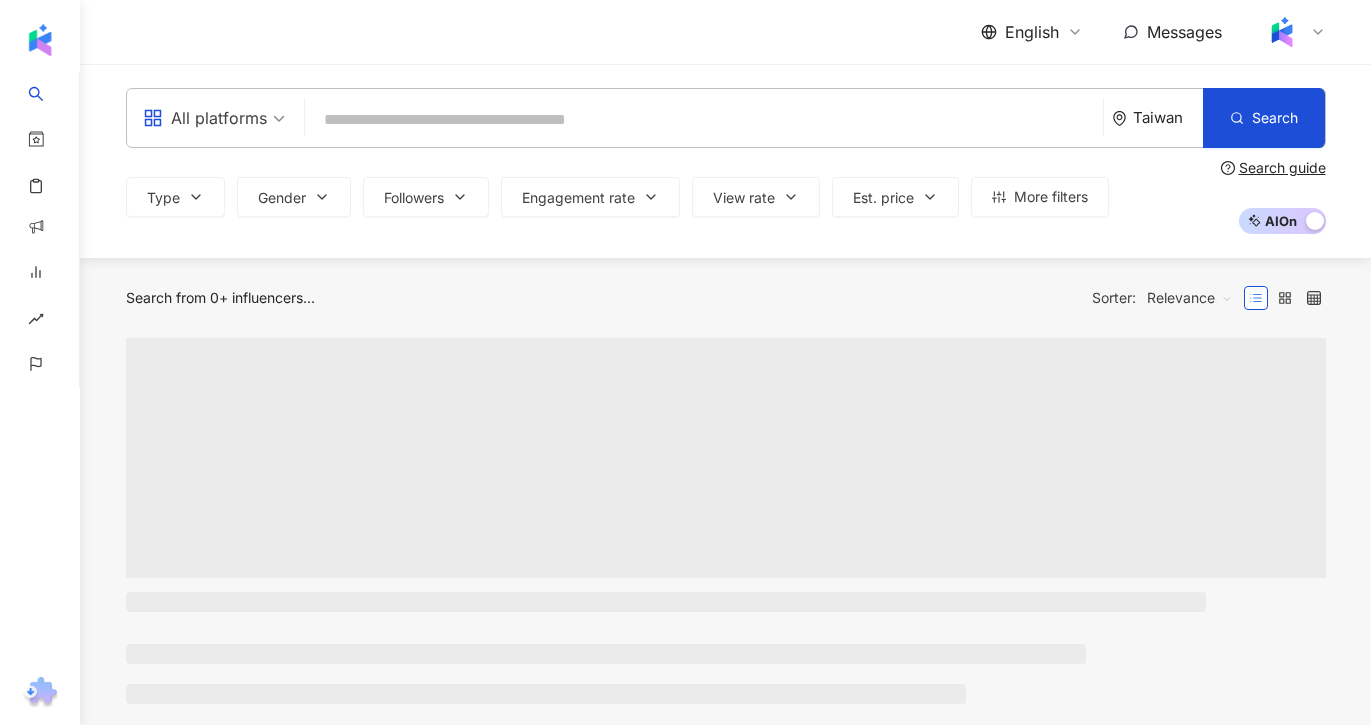 click at bounding box center (1282, 32) 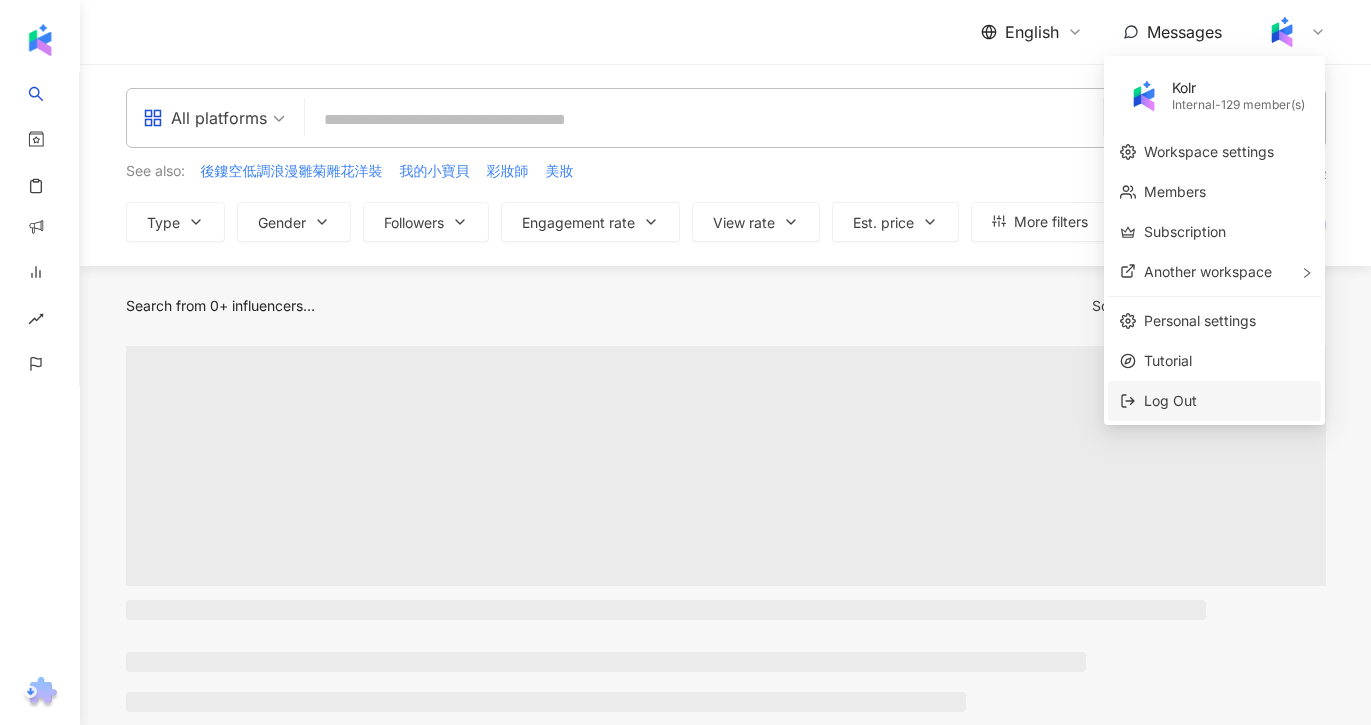 click on "Log Out" at bounding box center (1226, 401) 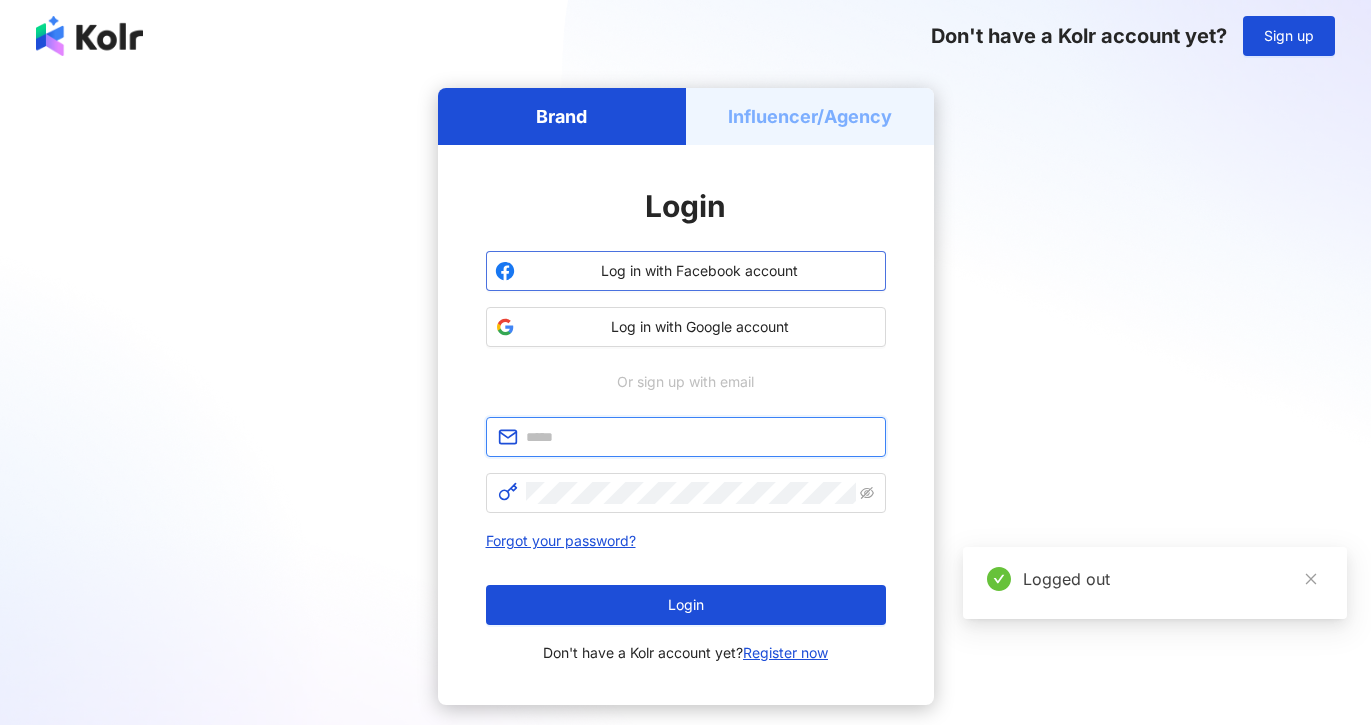 type on "**********" 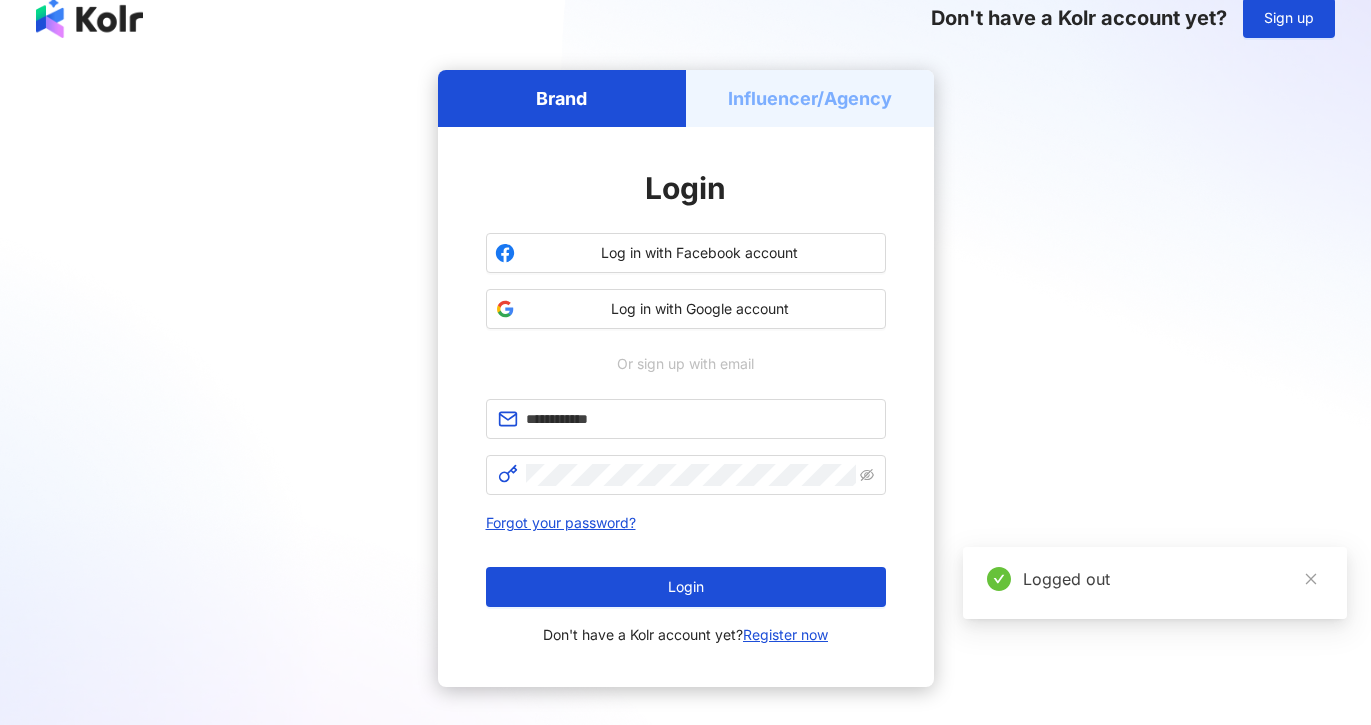 scroll, scrollTop: 19, scrollLeft: 0, axis: vertical 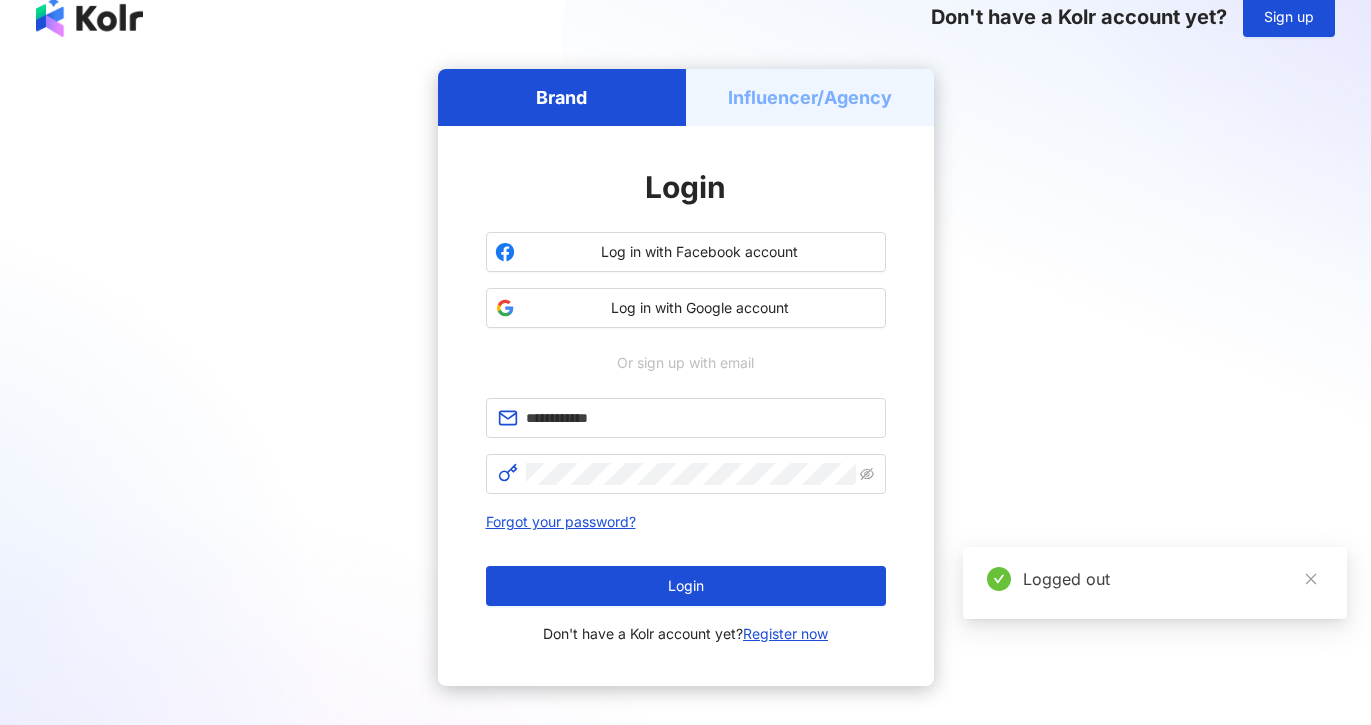 click on "Influencer/Agency" at bounding box center (810, 97) 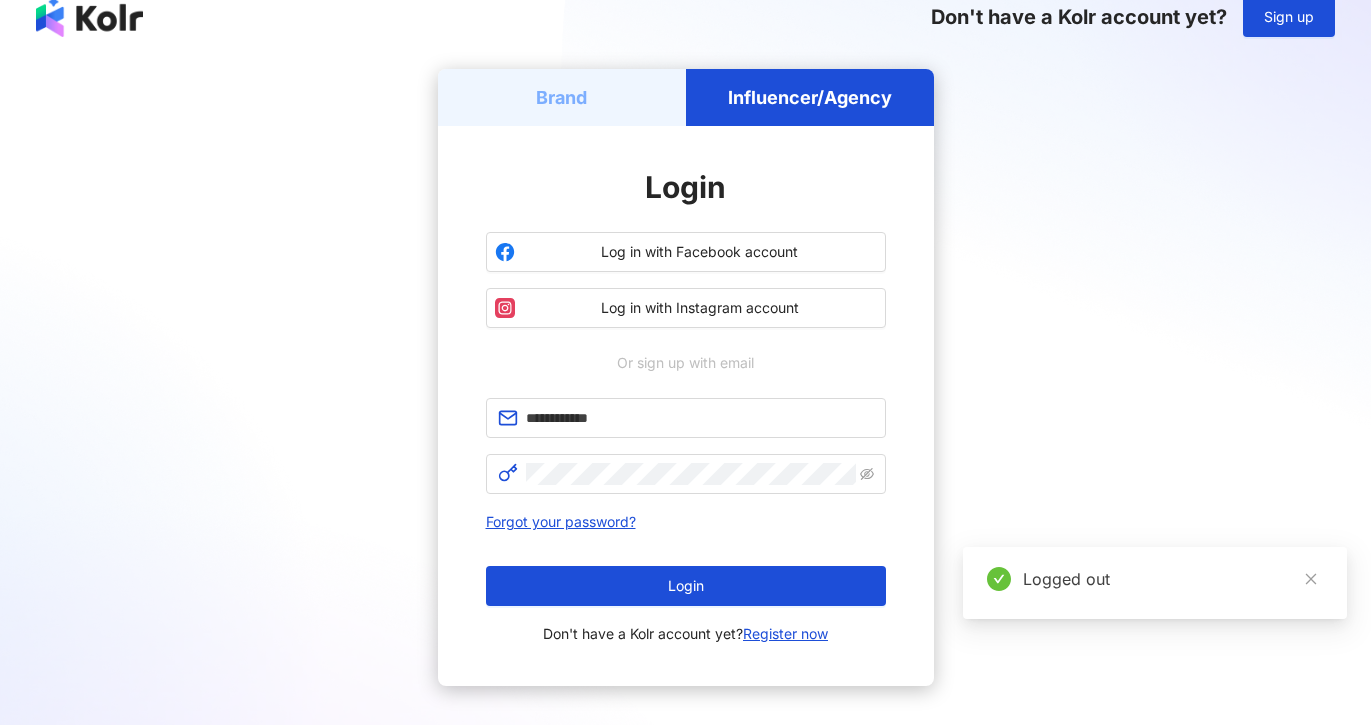 scroll, scrollTop: 0, scrollLeft: 0, axis: both 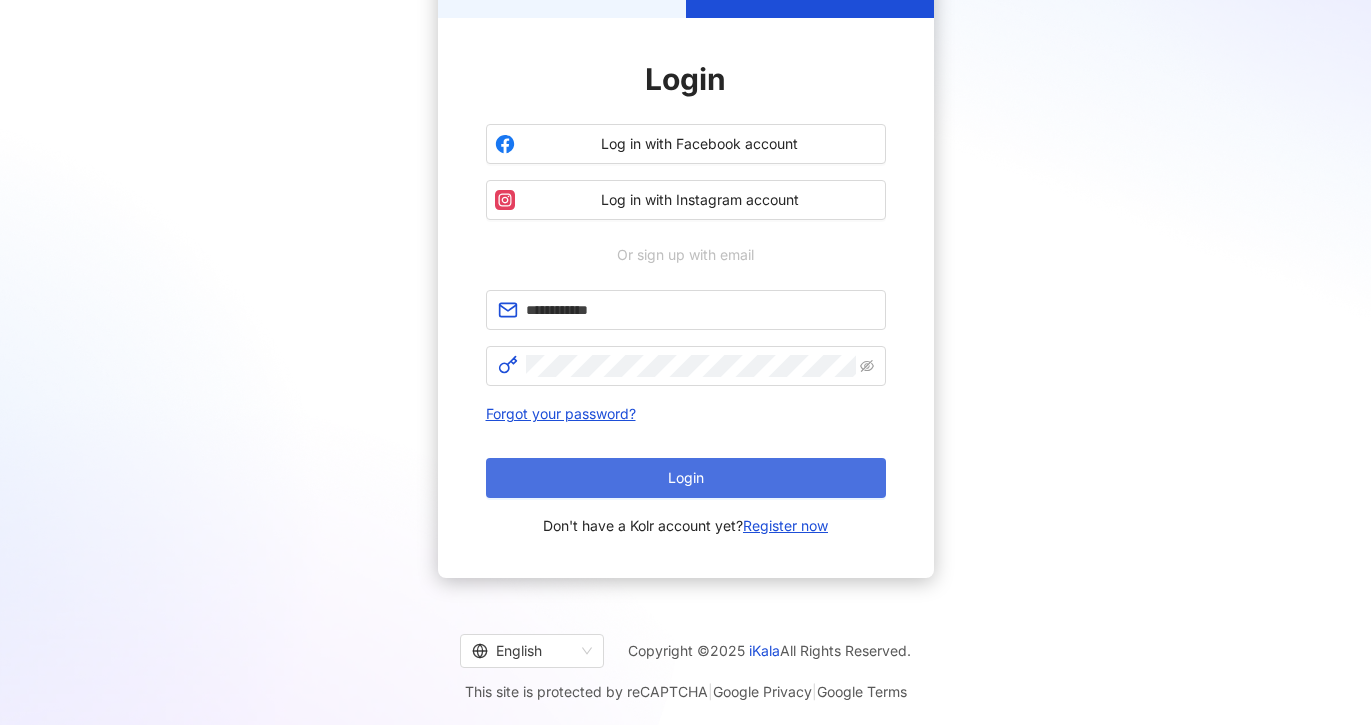 click on "Login" at bounding box center [686, 478] 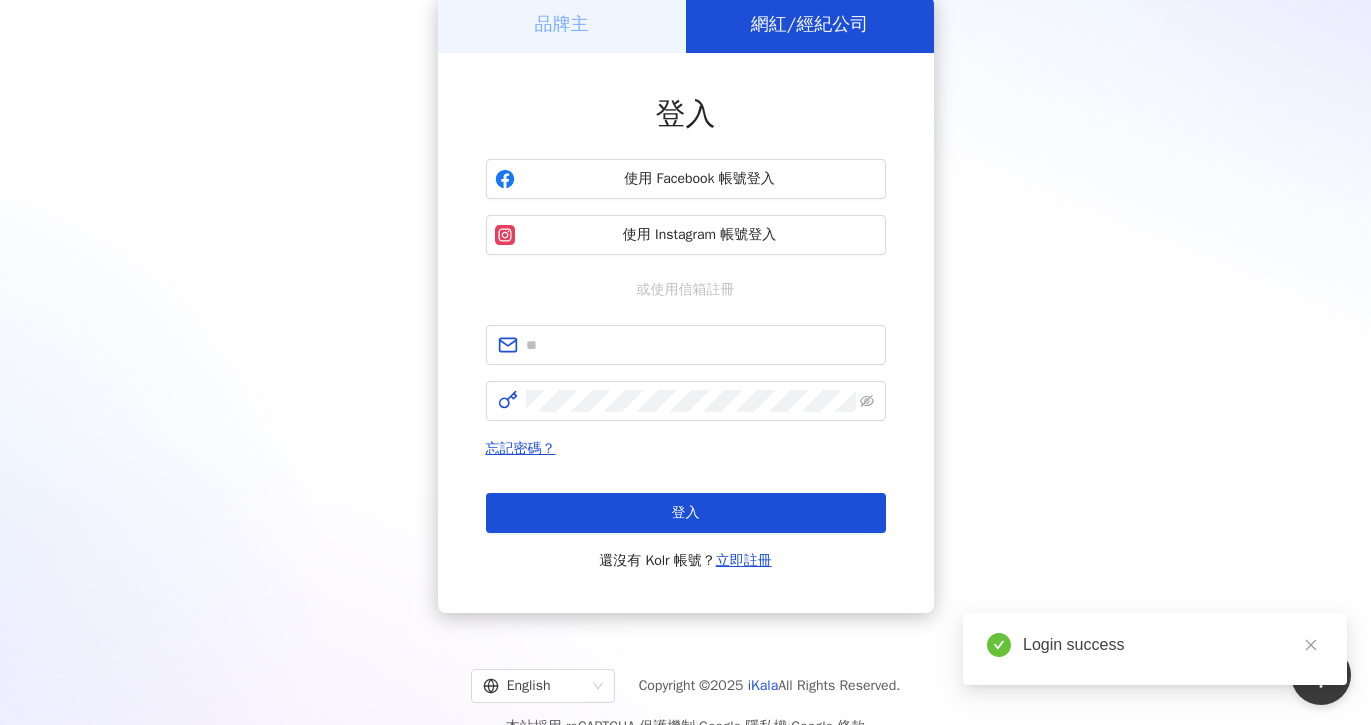 scroll, scrollTop: 0, scrollLeft: 0, axis: both 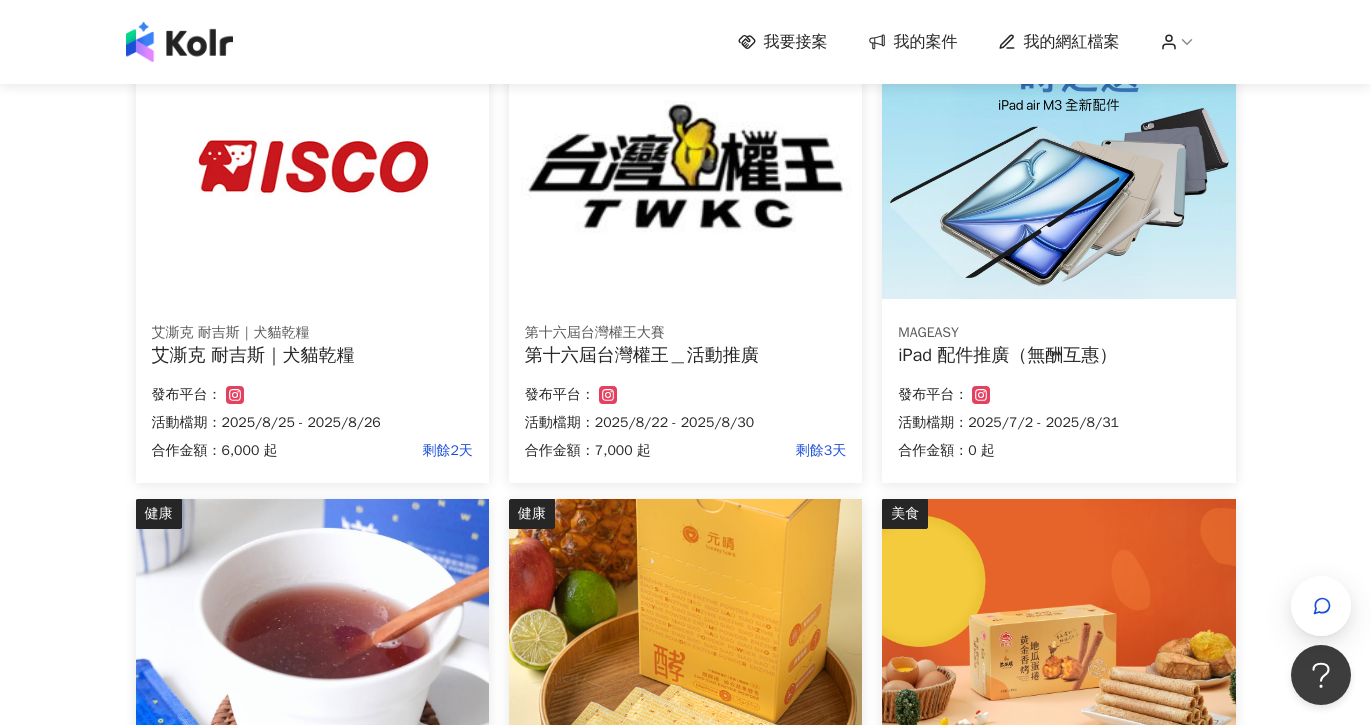 click on "艾澌克 耐吉斯｜犬貓乾糧" at bounding box center [312, 333] 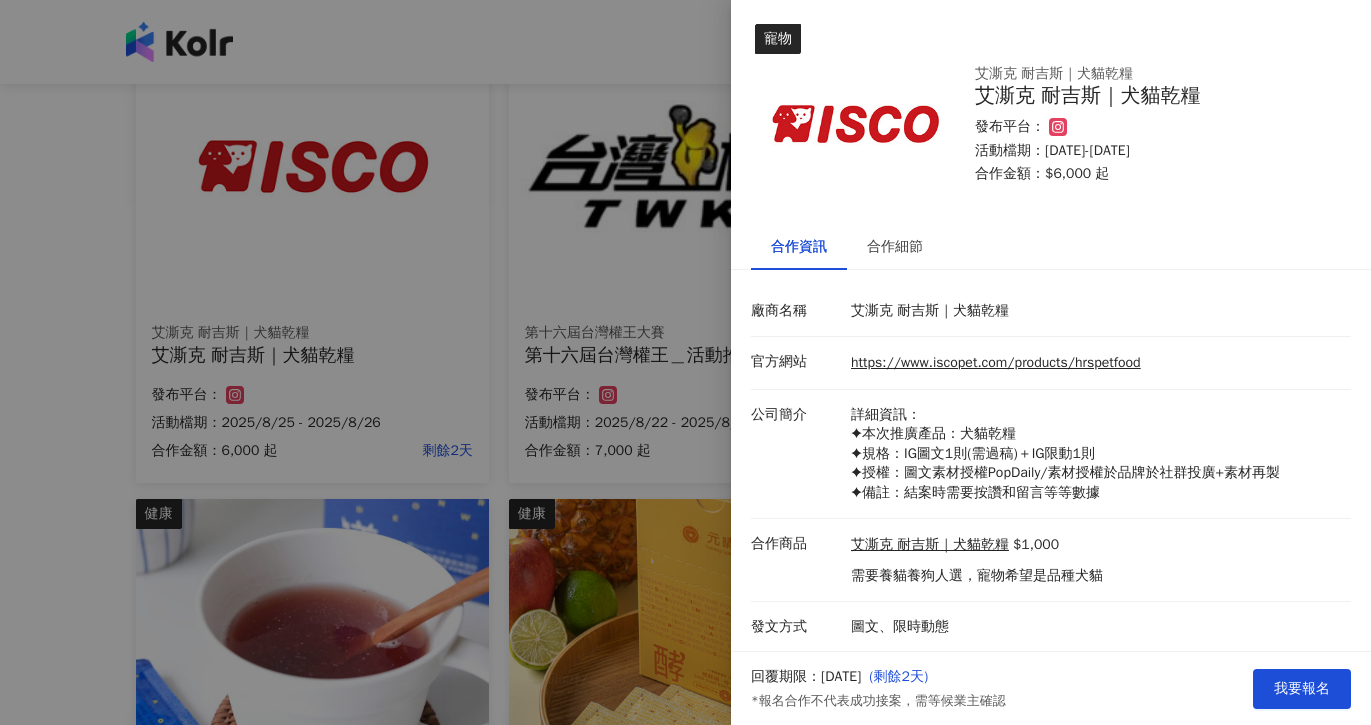 click at bounding box center (685, 362) 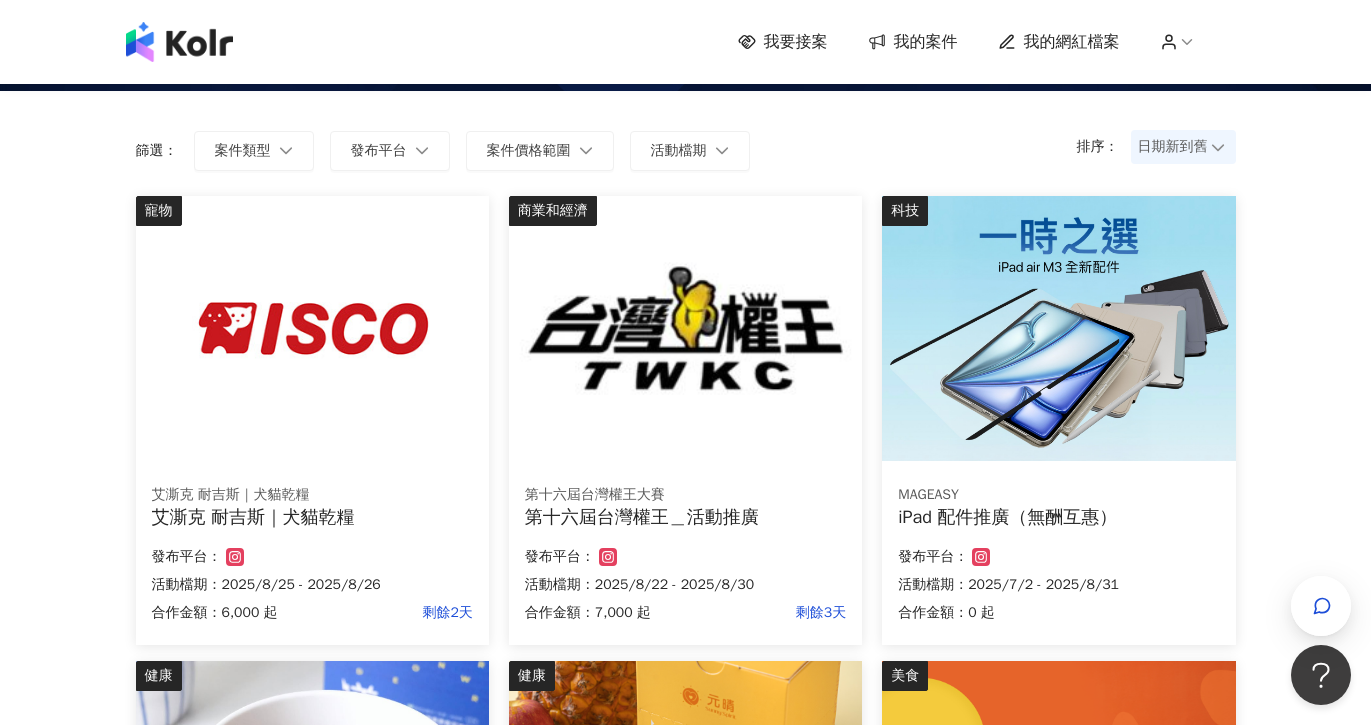 scroll, scrollTop: 113, scrollLeft: 0, axis: vertical 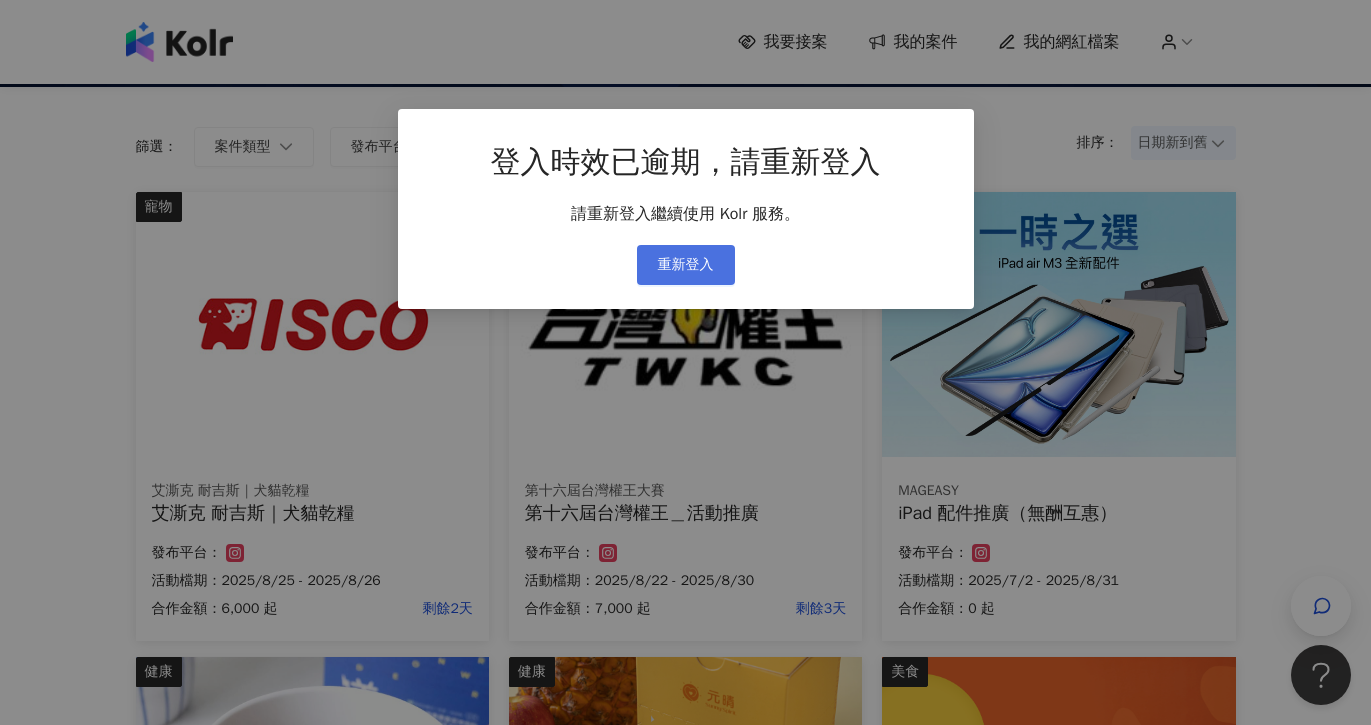 click on "重新登入" at bounding box center (686, 265) 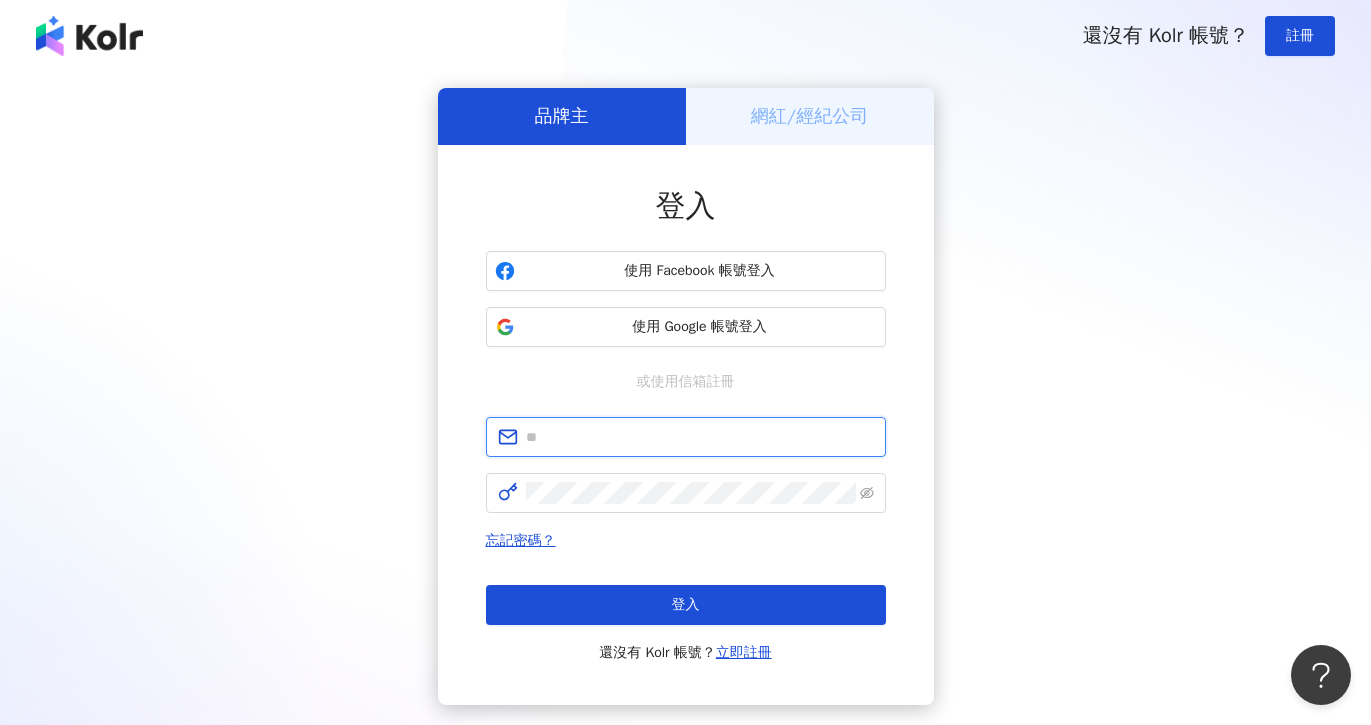 type on "**********" 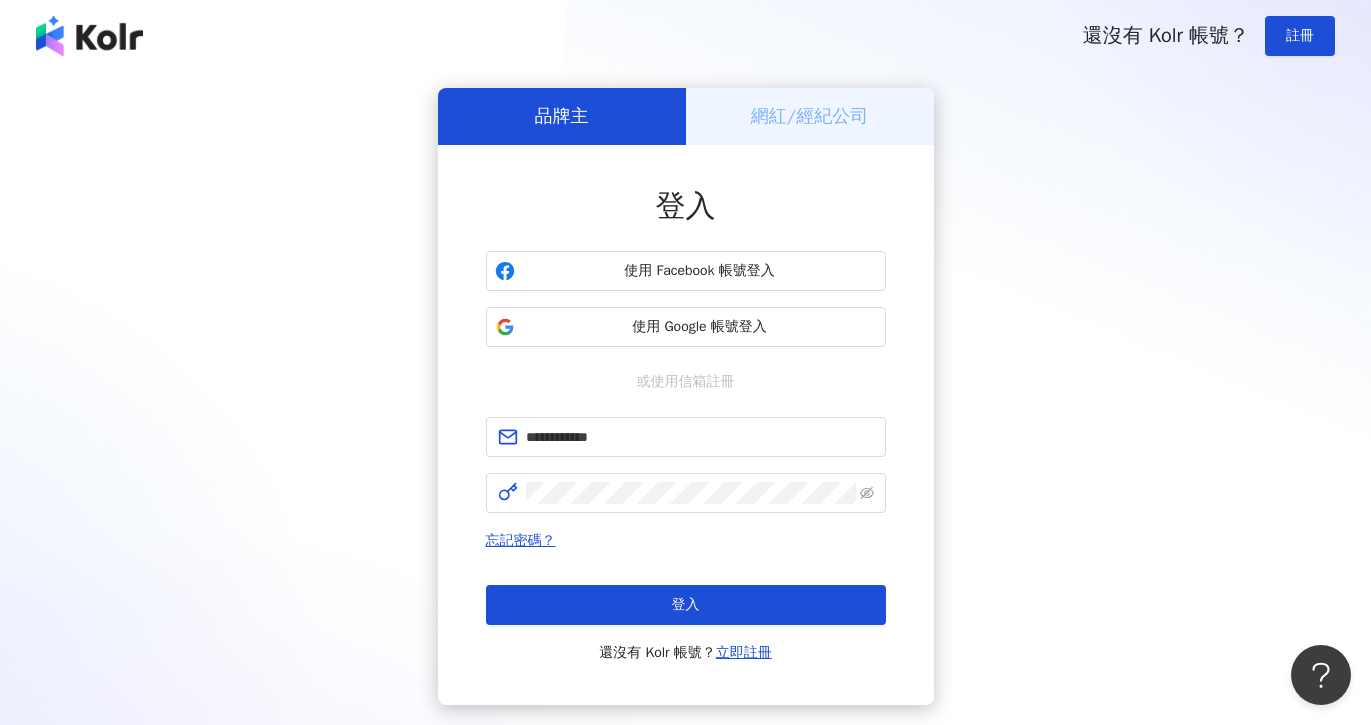 click on "網紅/經紀公司" at bounding box center [810, 116] 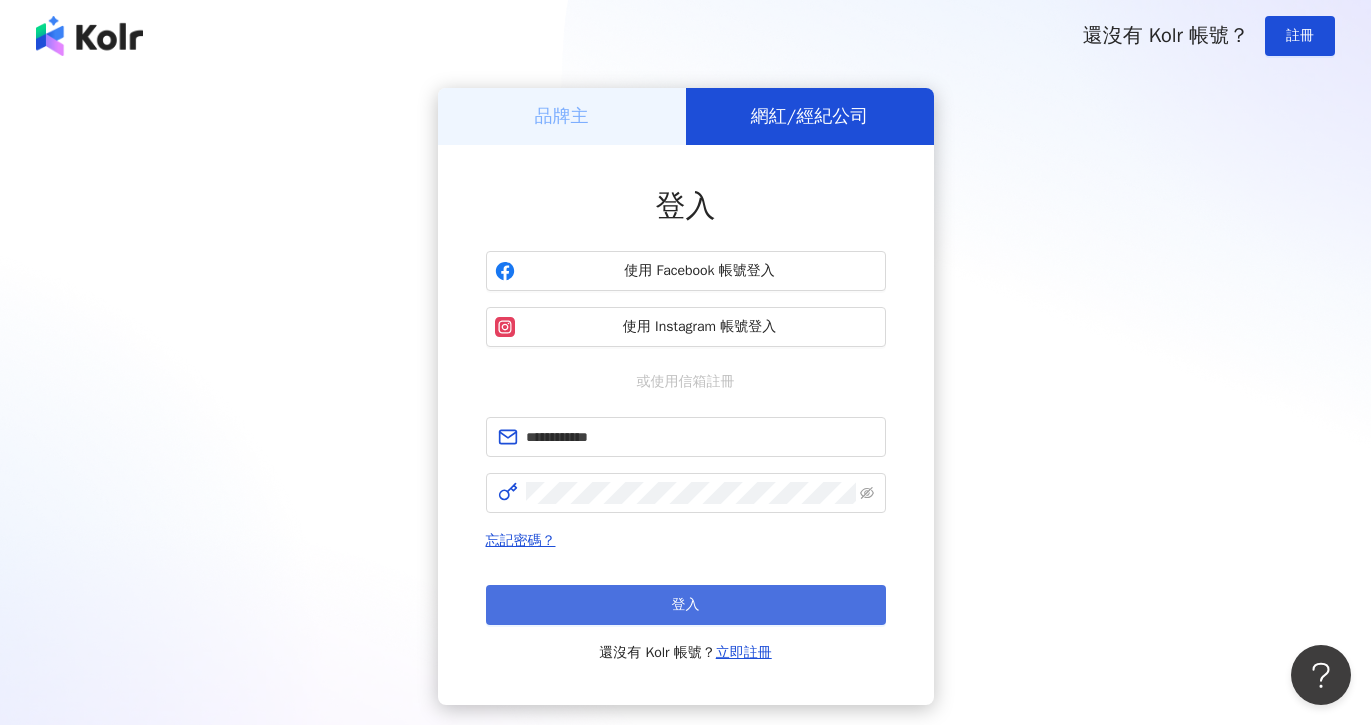 click on "登入" at bounding box center (686, 605) 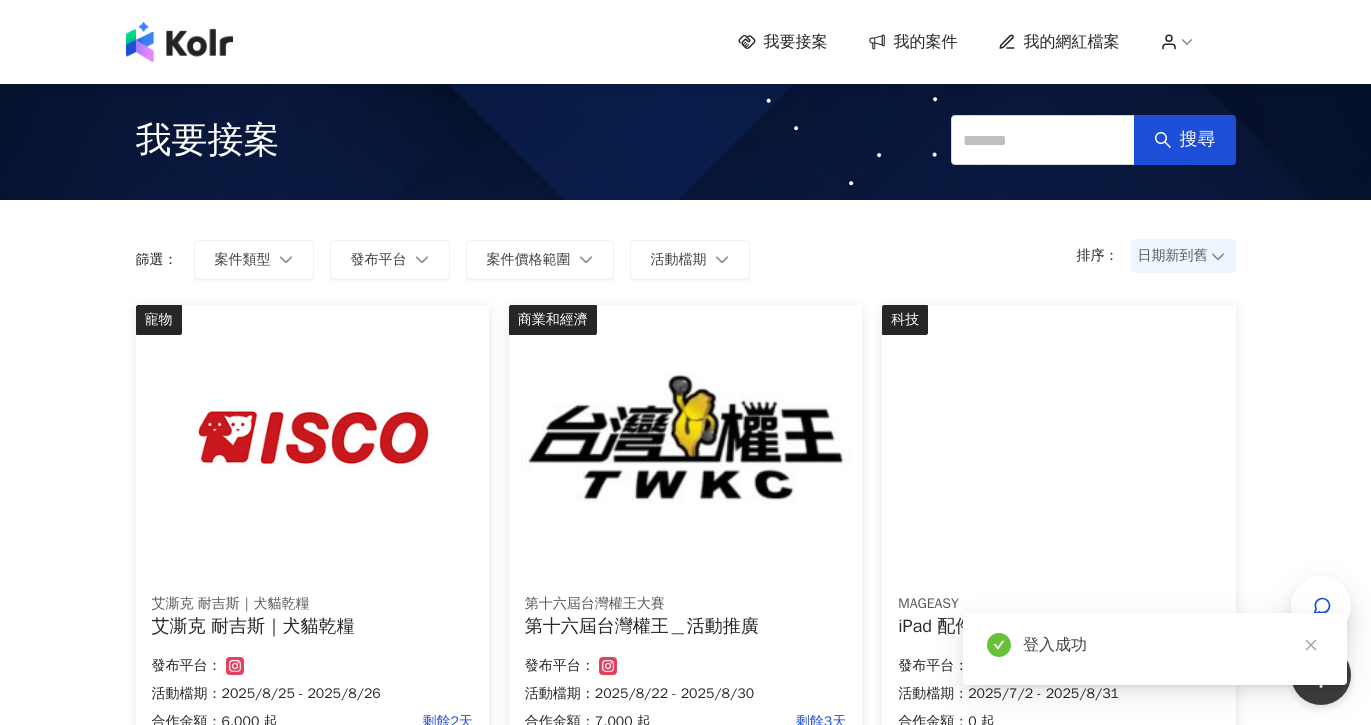 scroll, scrollTop: 11, scrollLeft: 0, axis: vertical 